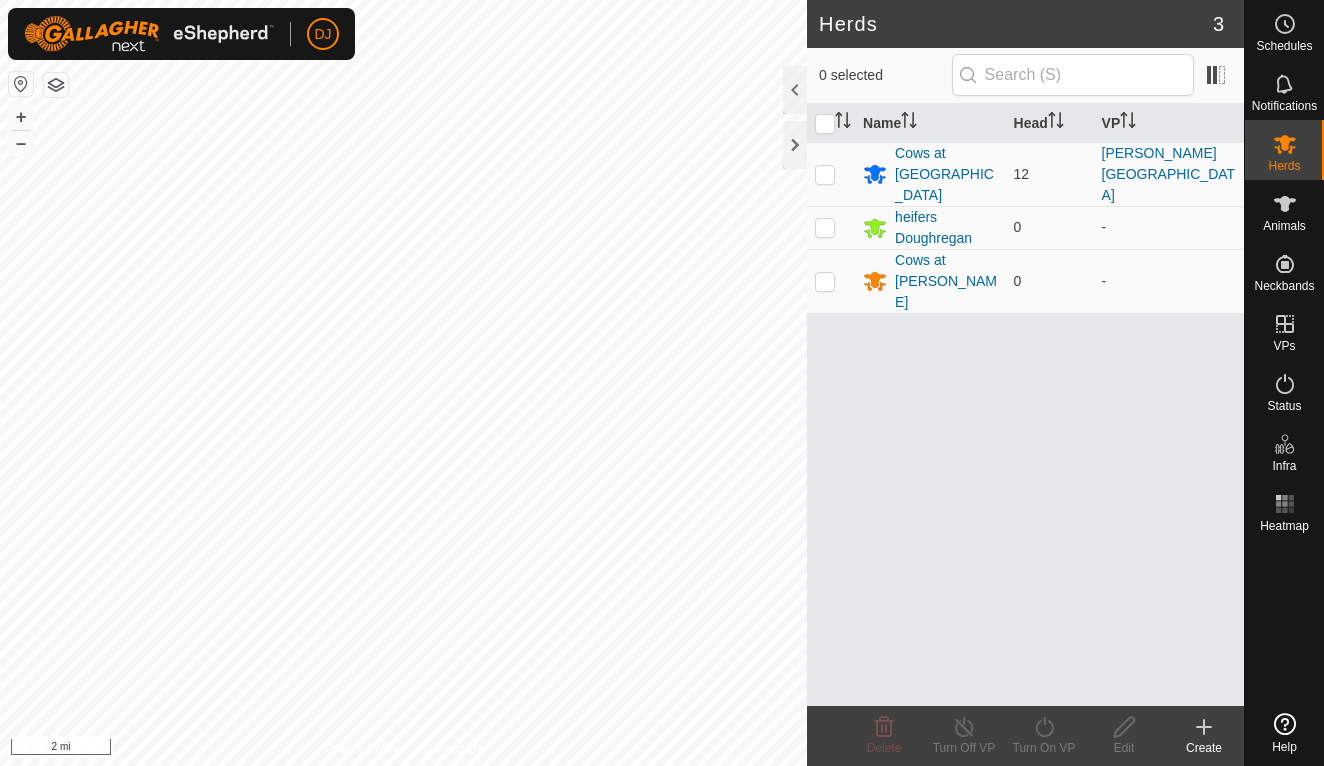 scroll, scrollTop: 0, scrollLeft: 0, axis: both 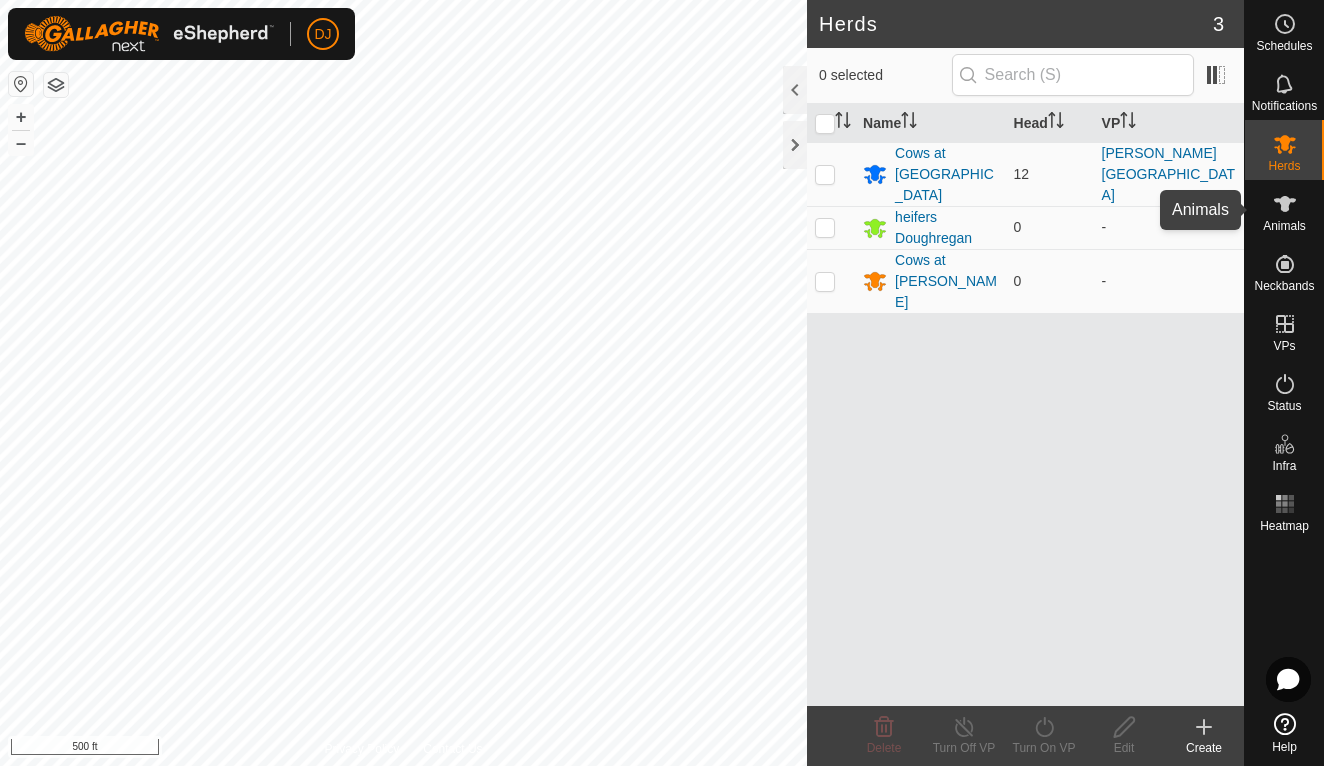 click at bounding box center (1285, 204) 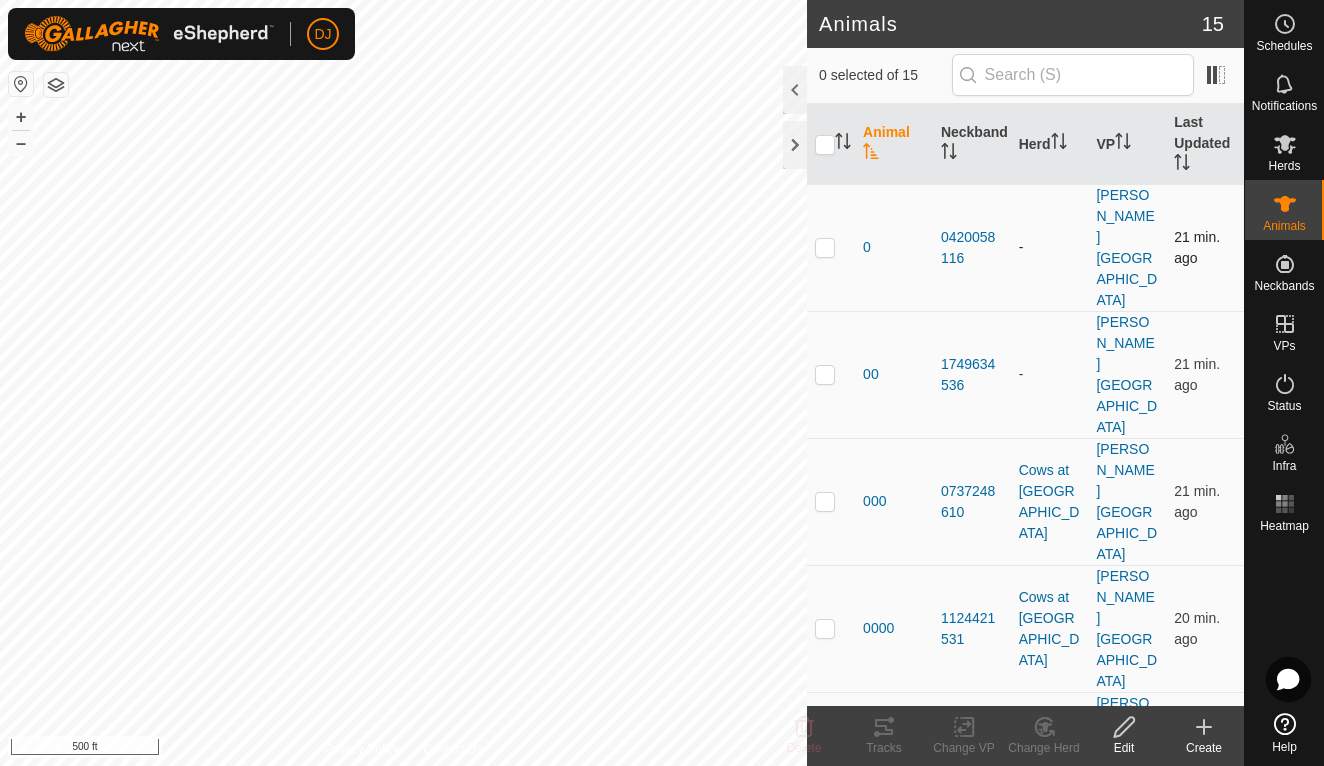 click at bounding box center [825, 247] 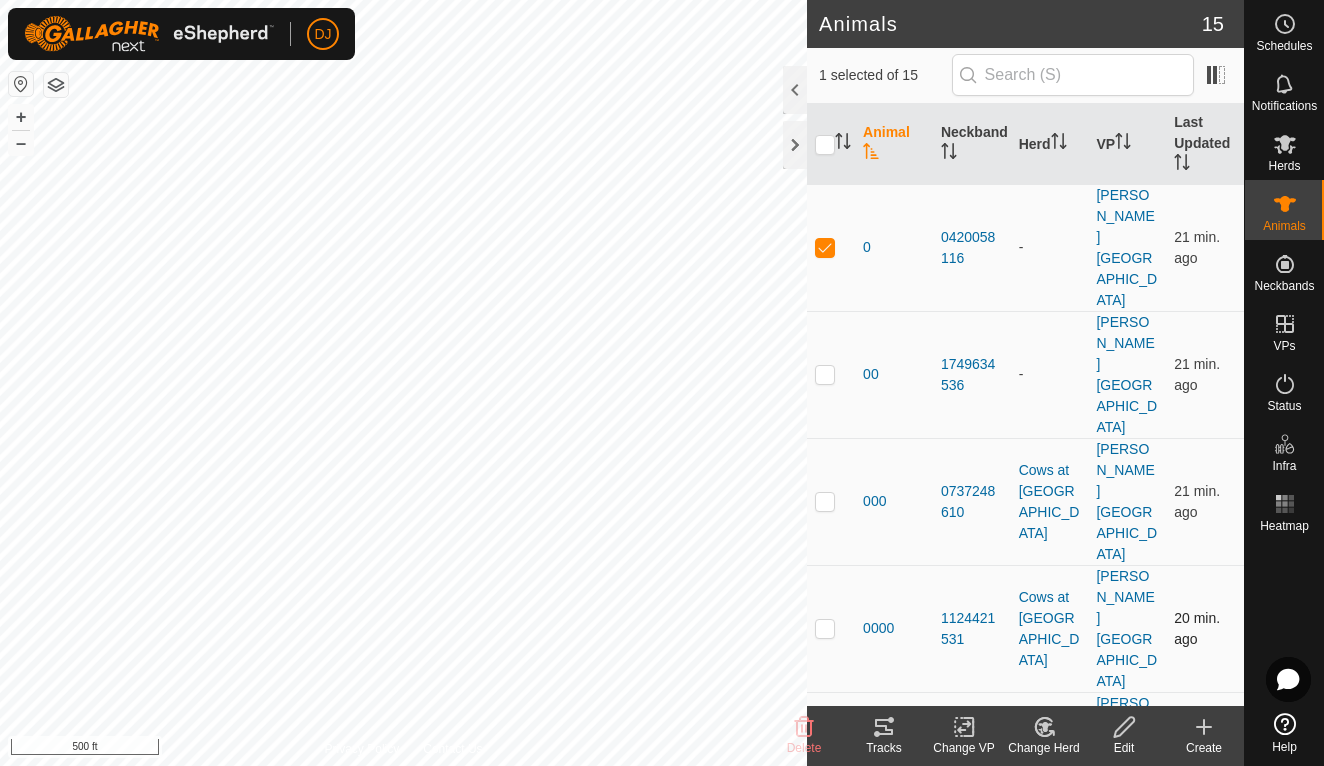 click at bounding box center (831, 628) 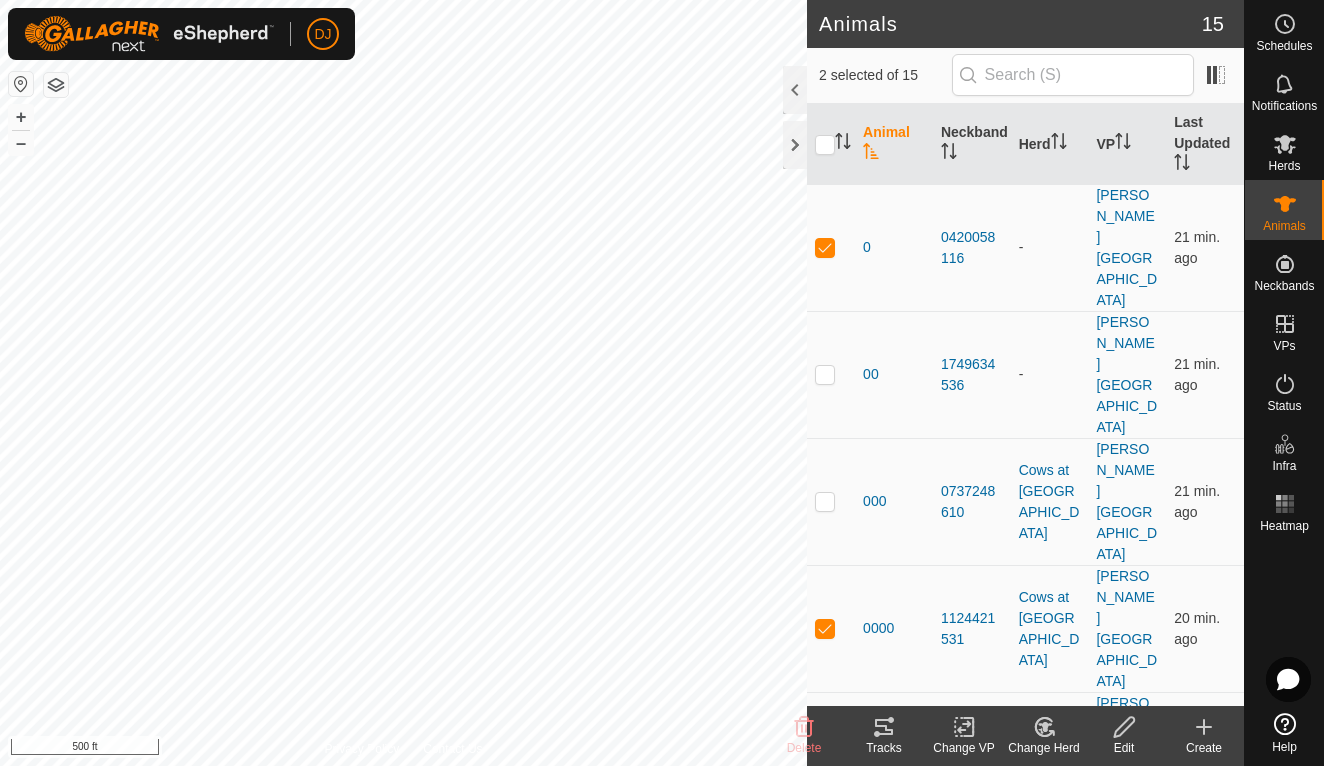 click at bounding box center (831, 882) 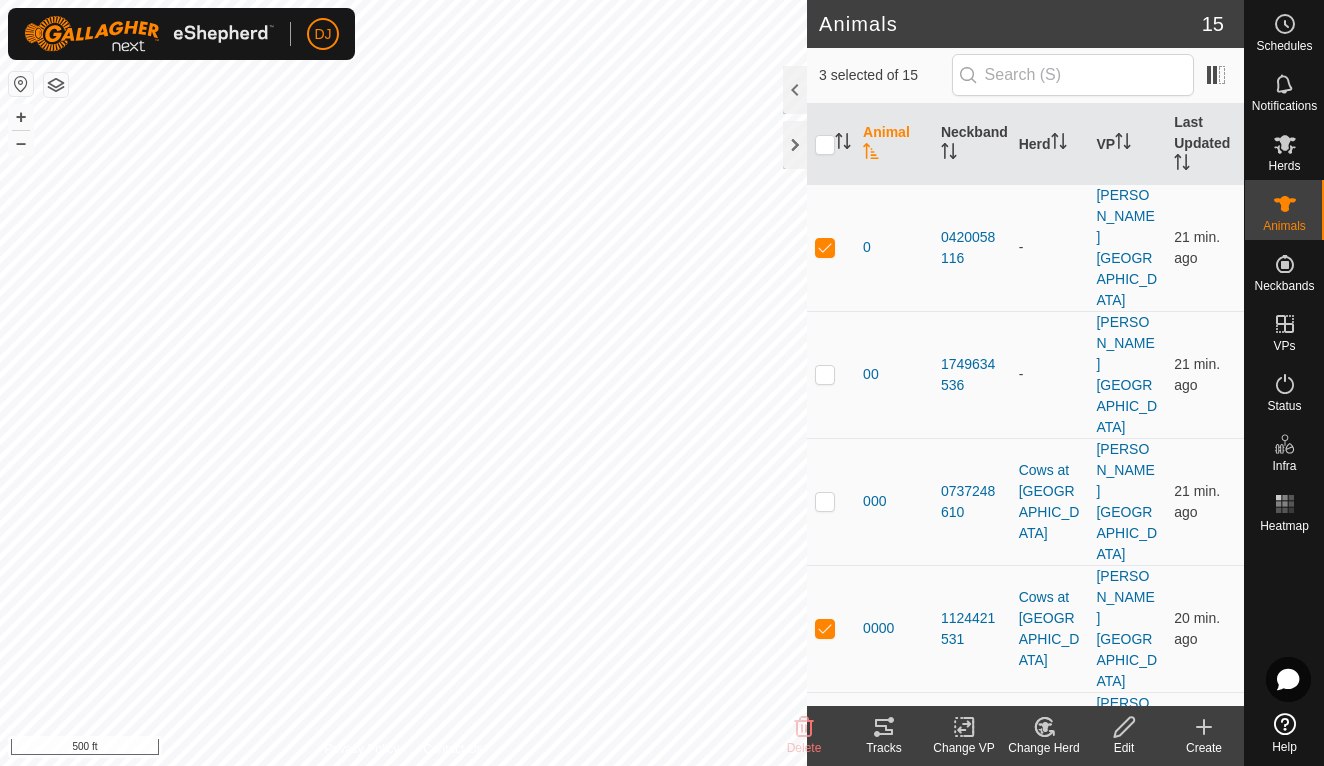 click at bounding box center [825, 1136] 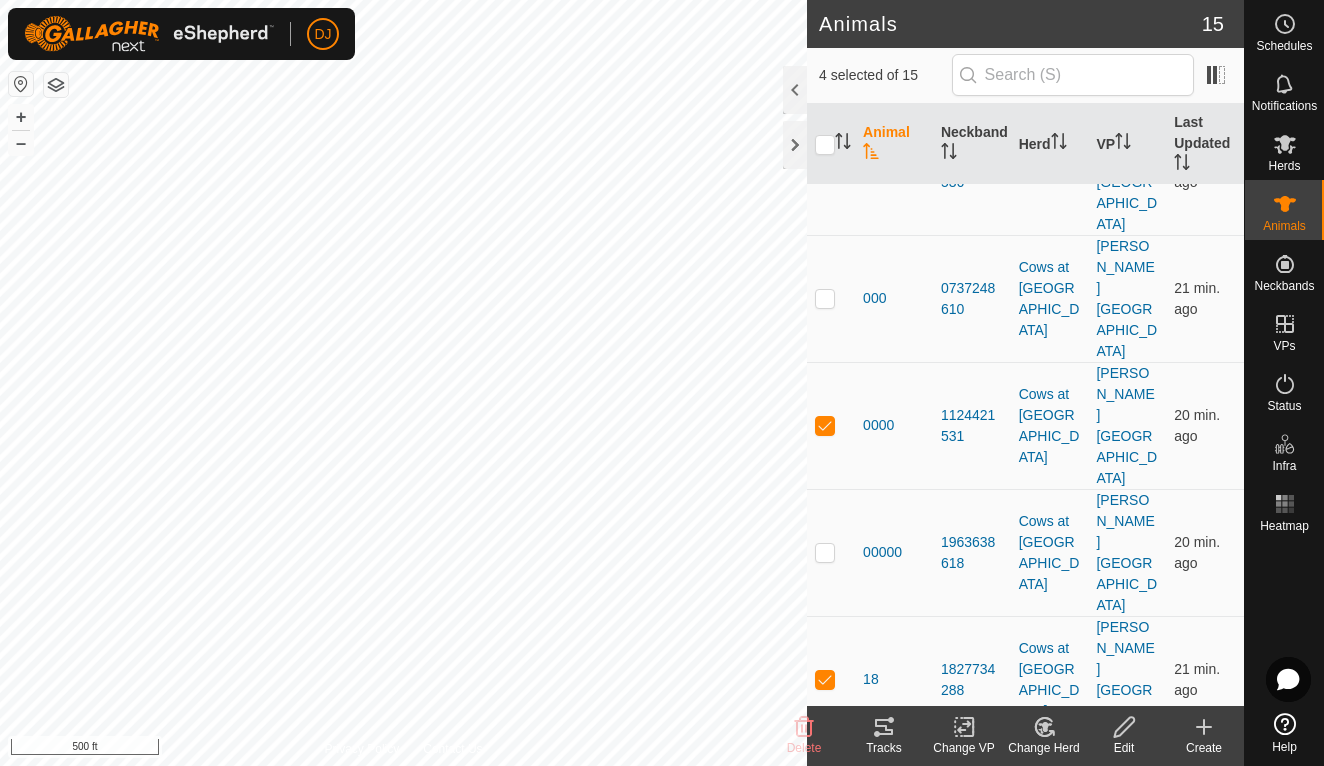 scroll, scrollTop: 205, scrollLeft: 0, axis: vertical 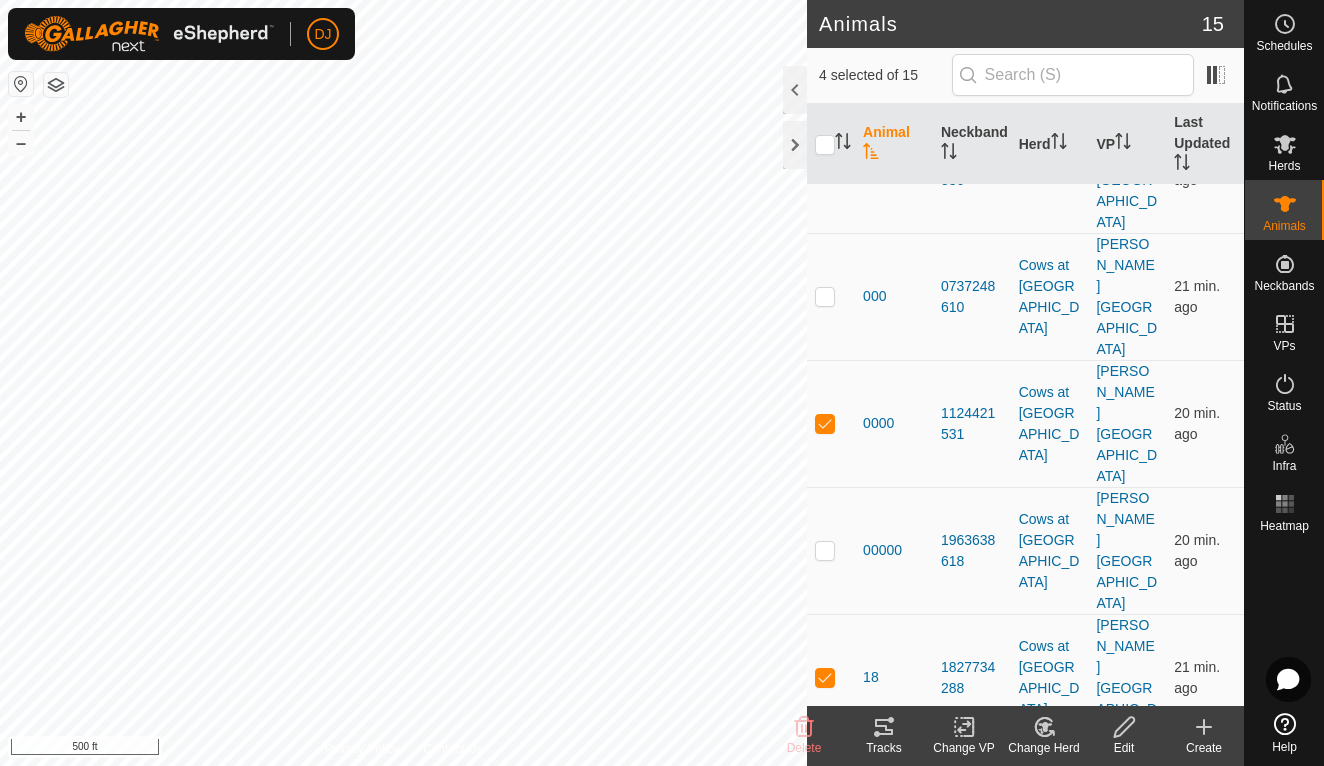 click at bounding box center (825, 1185) 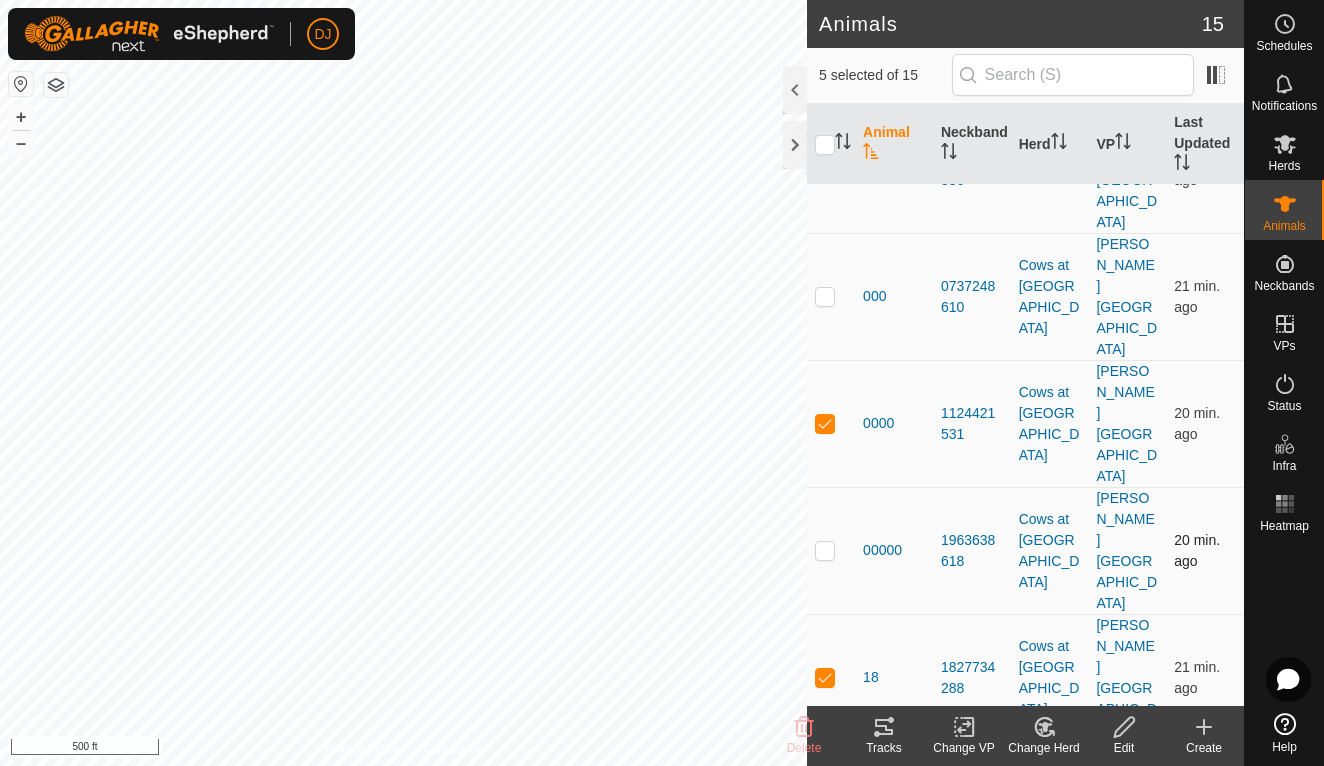 click at bounding box center (831, 550) 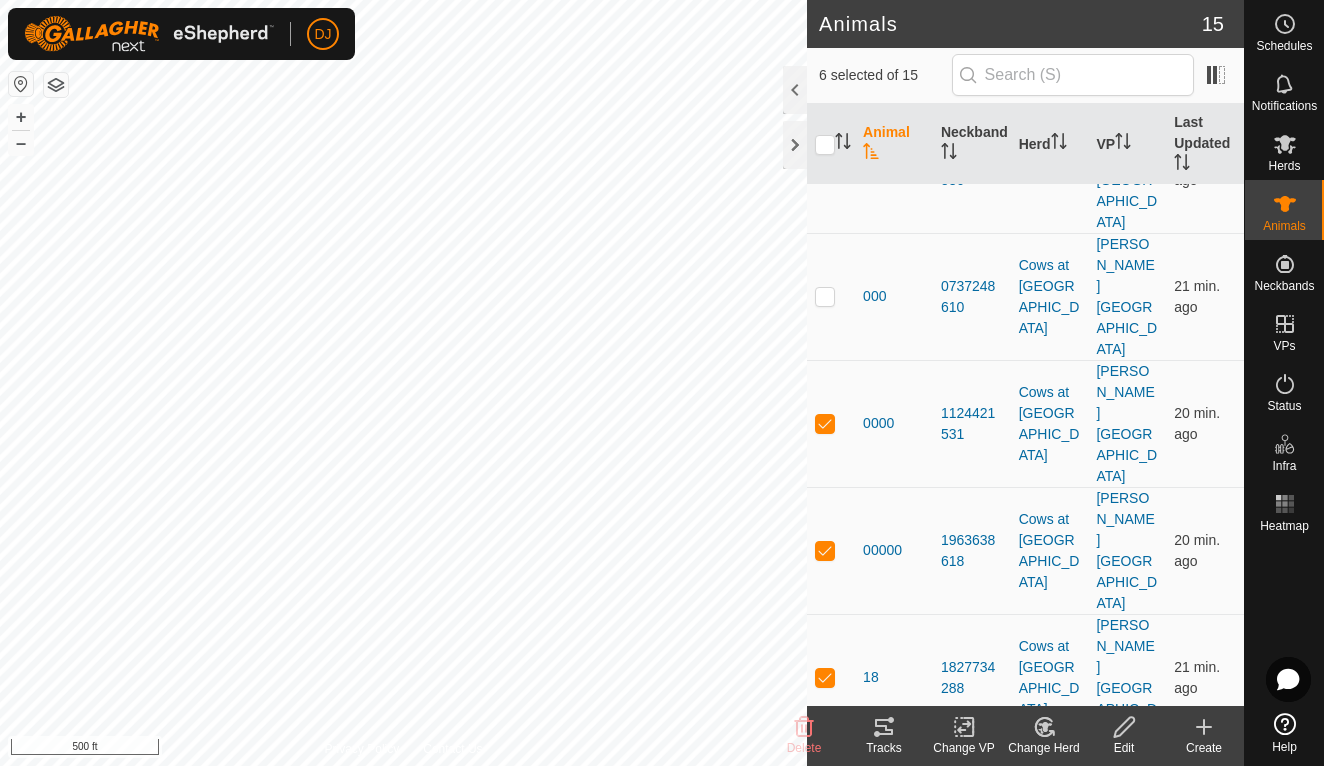 click at bounding box center [825, 804] 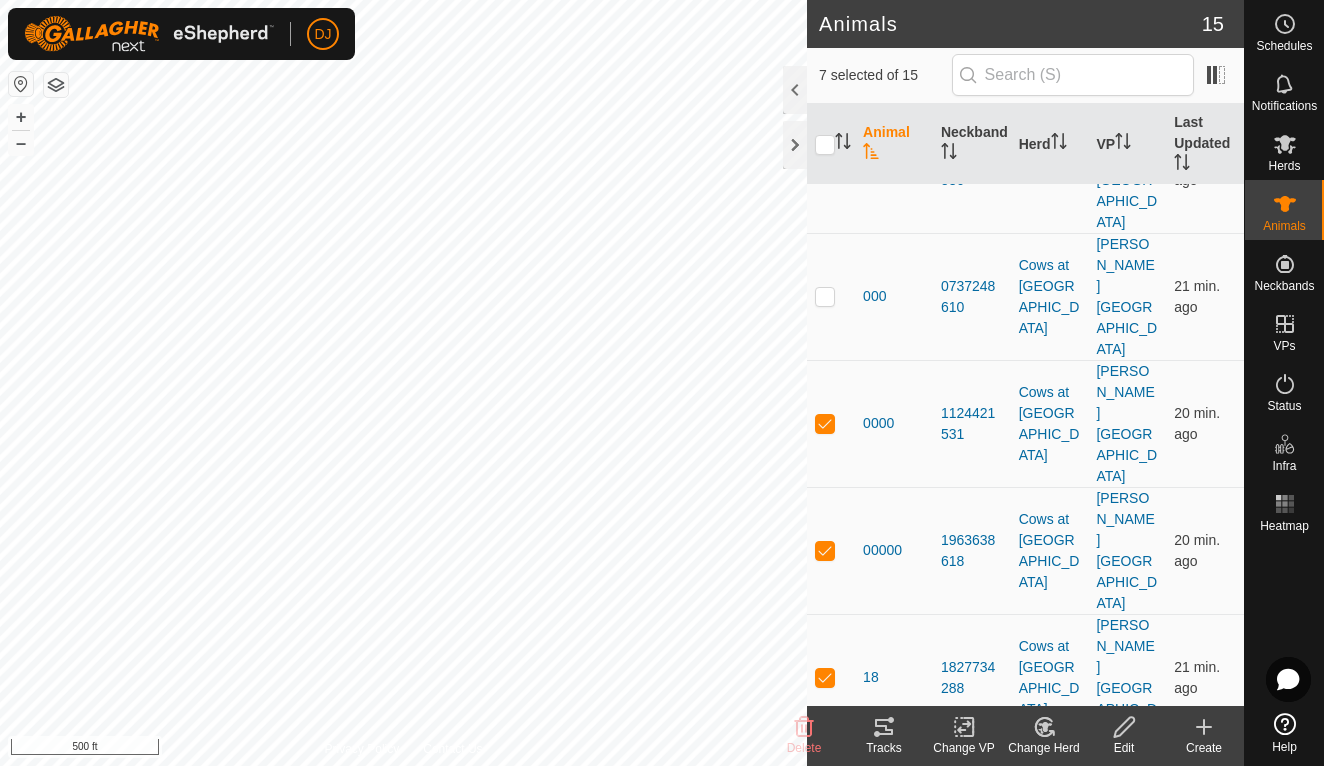 click at bounding box center (825, 1312) 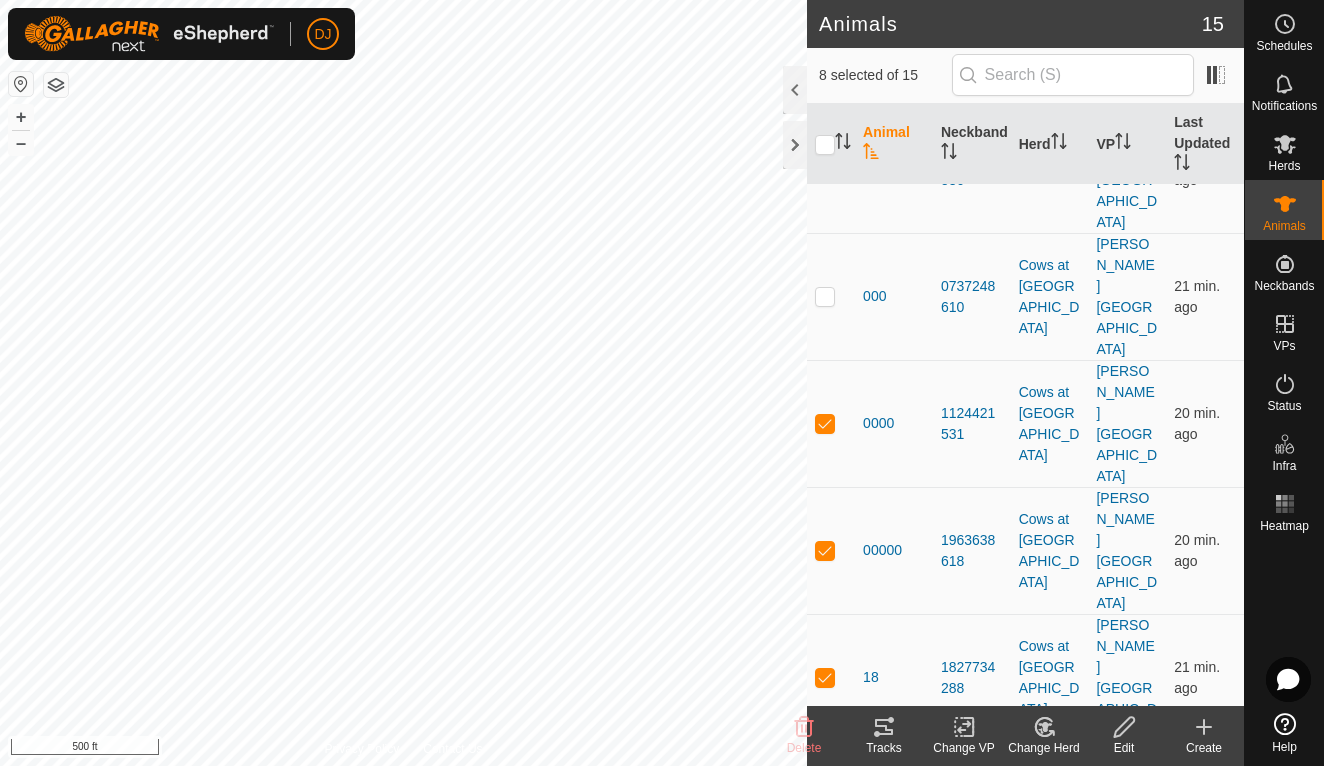 checkbox on "true" 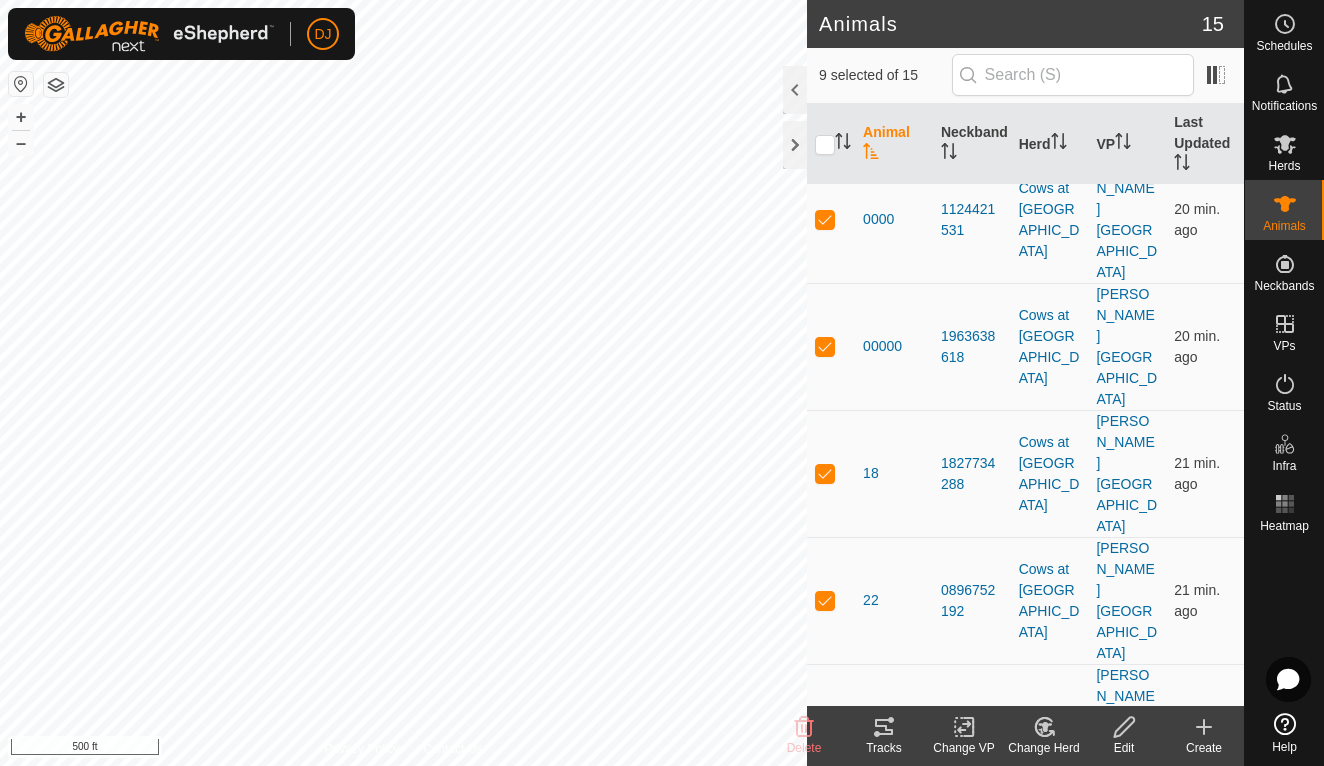 scroll, scrollTop: 412, scrollLeft: 0, axis: vertical 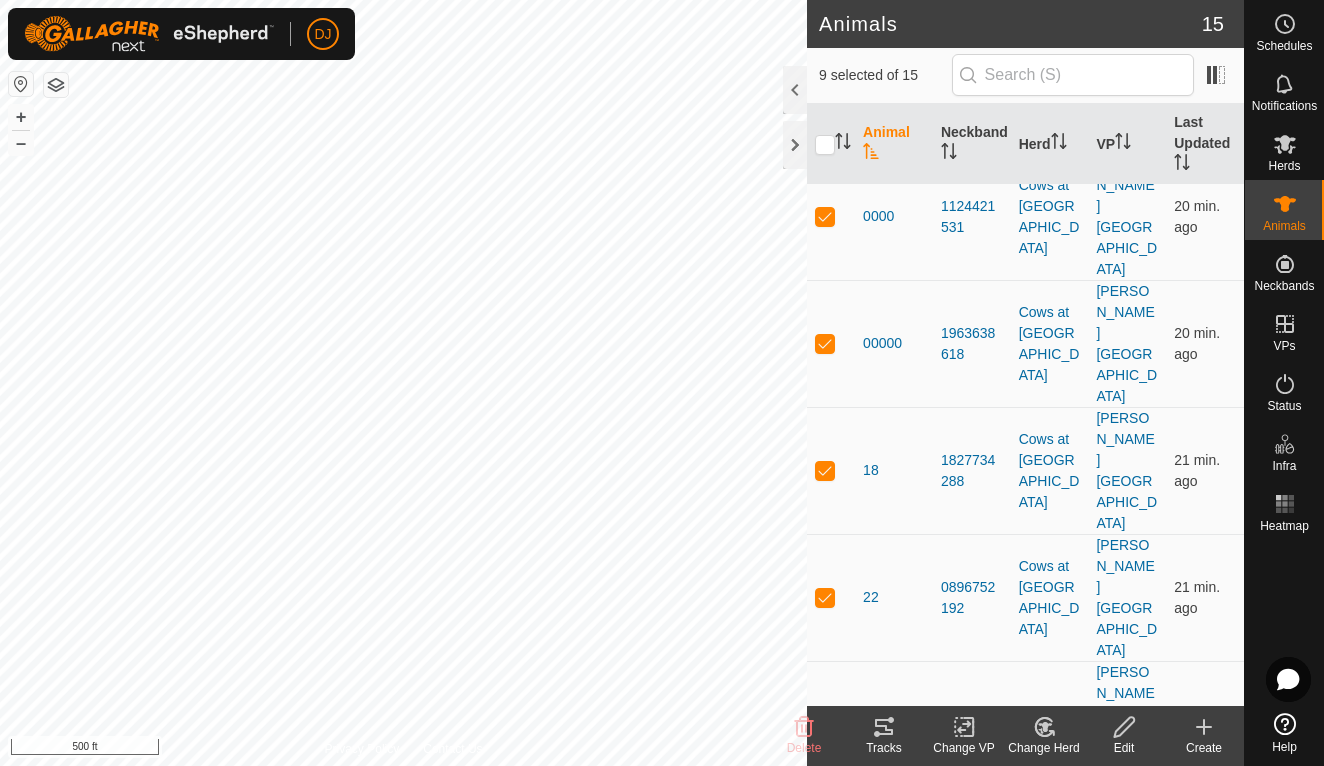 click at bounding box center [825, 1359] 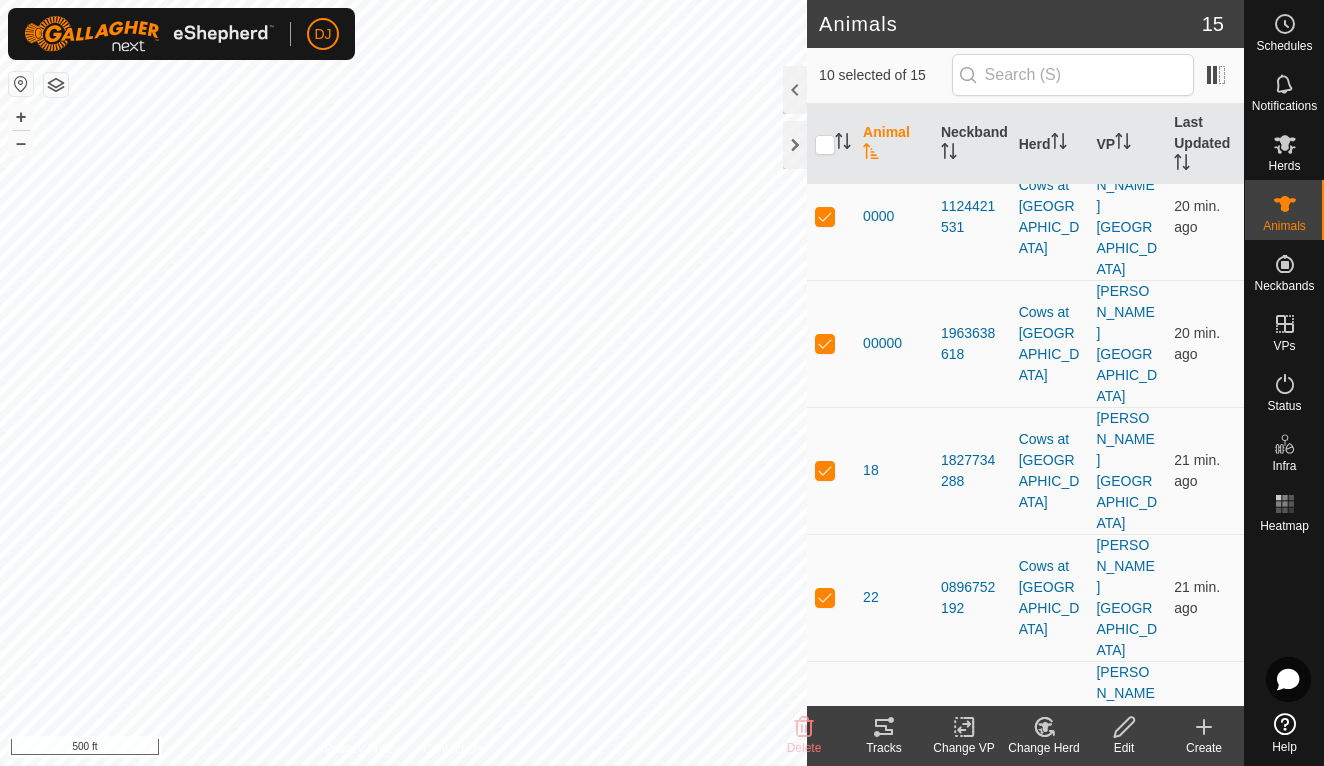 click at bounding box center (831, 1486) 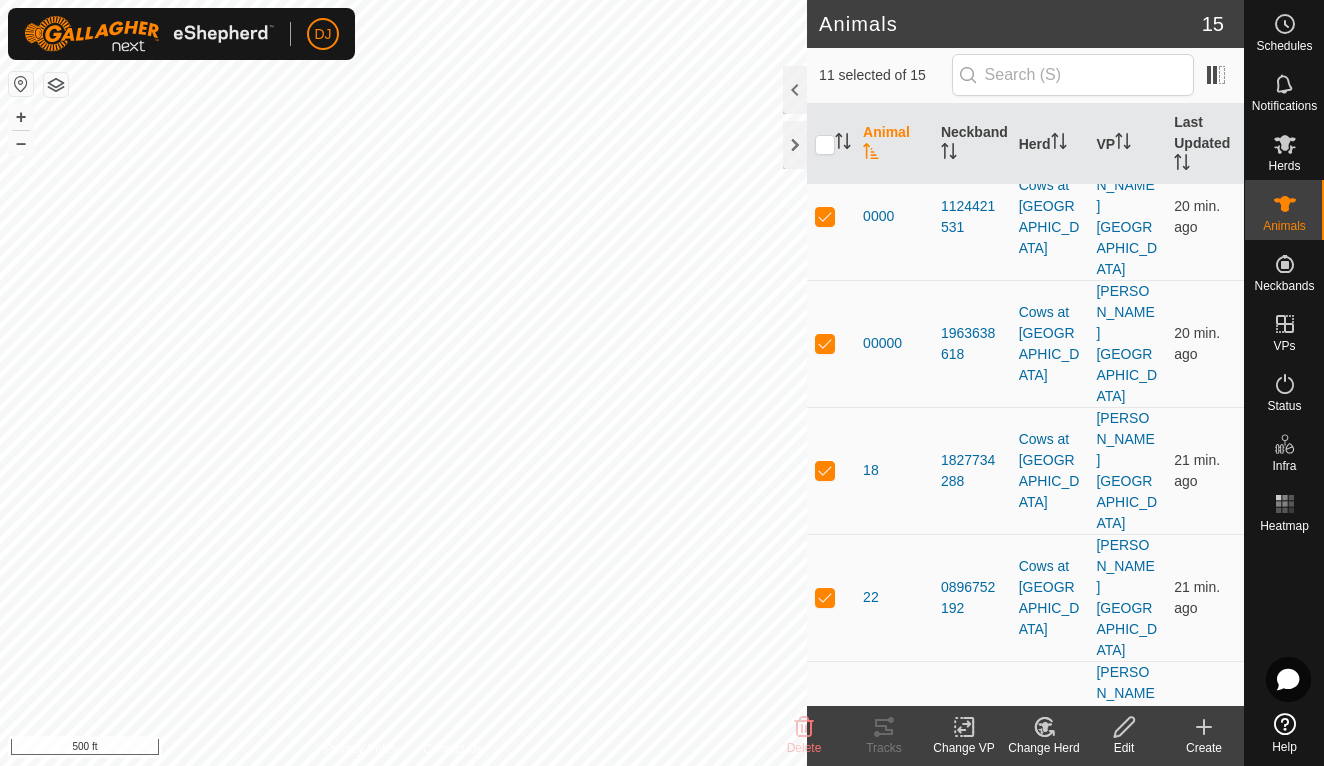 click at bounding box center (825, 1486) 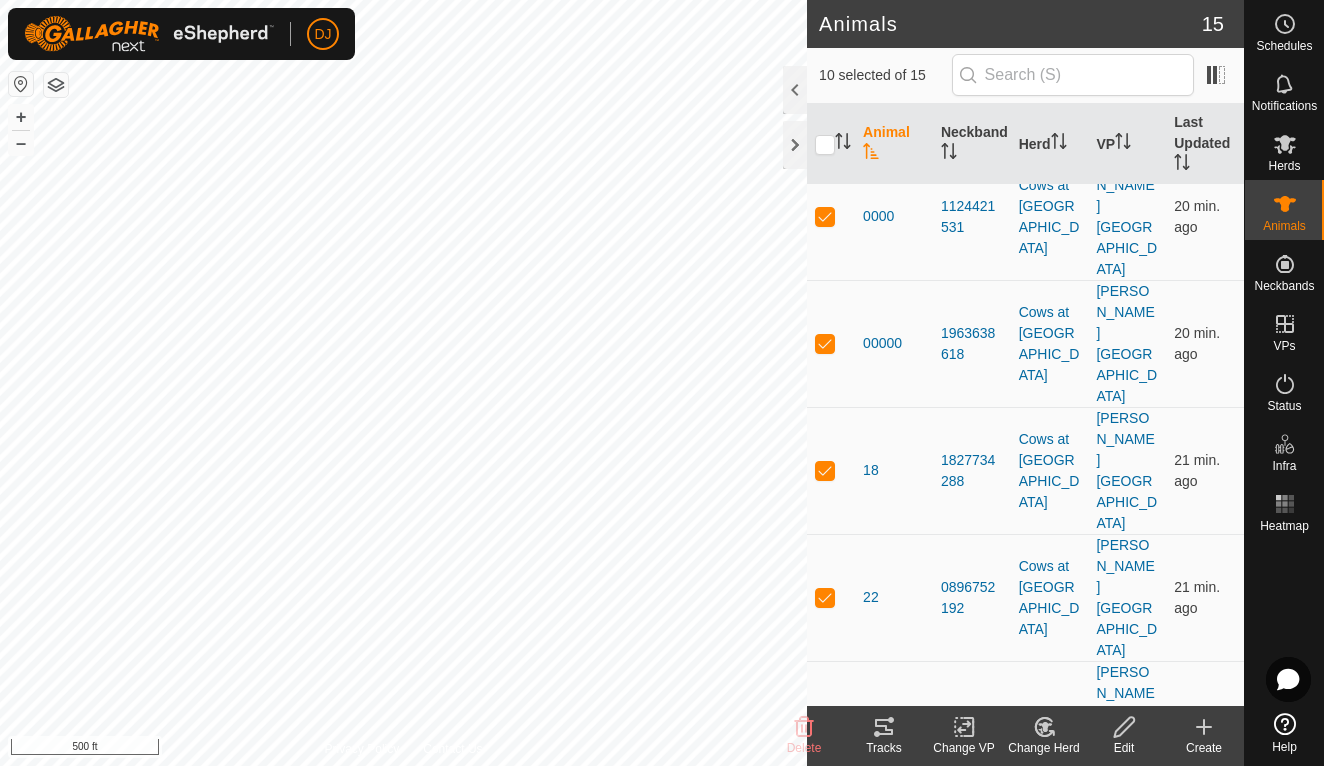 click 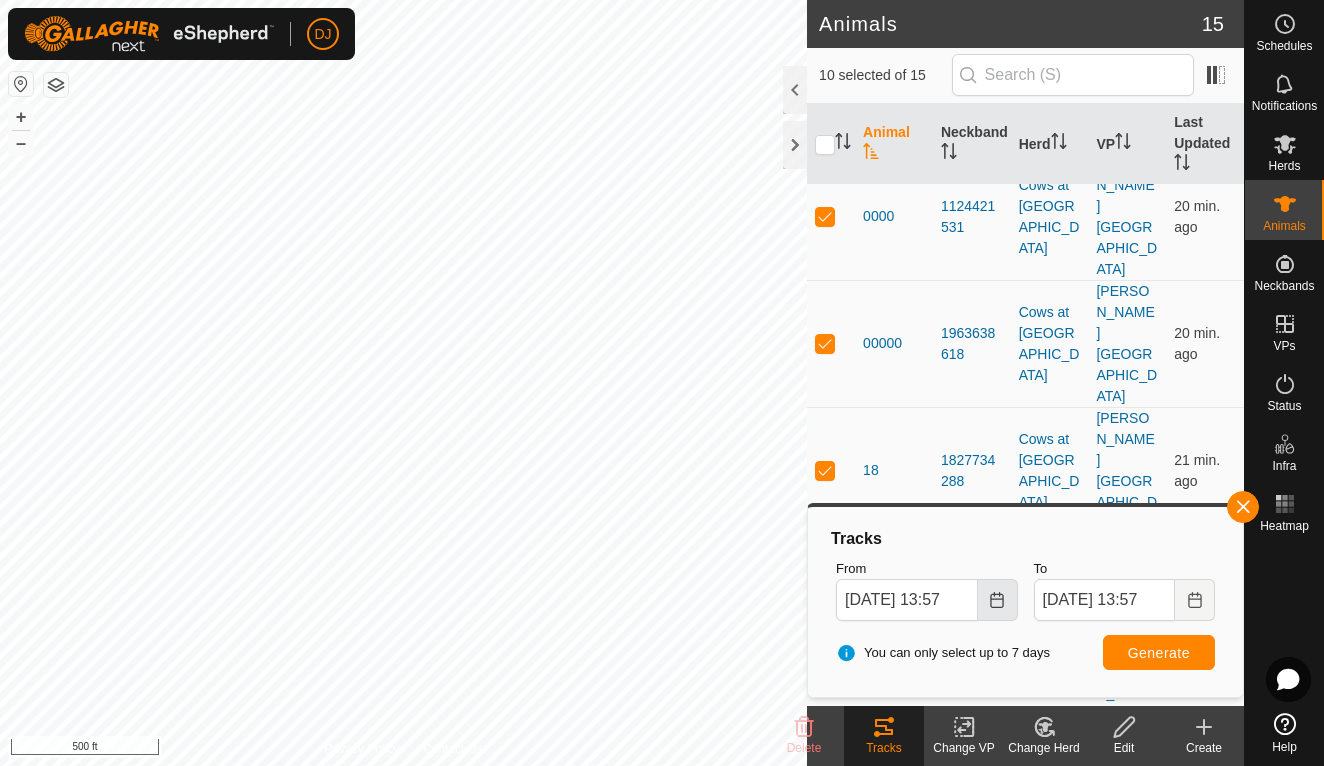 click at bounding box center [998, 600] 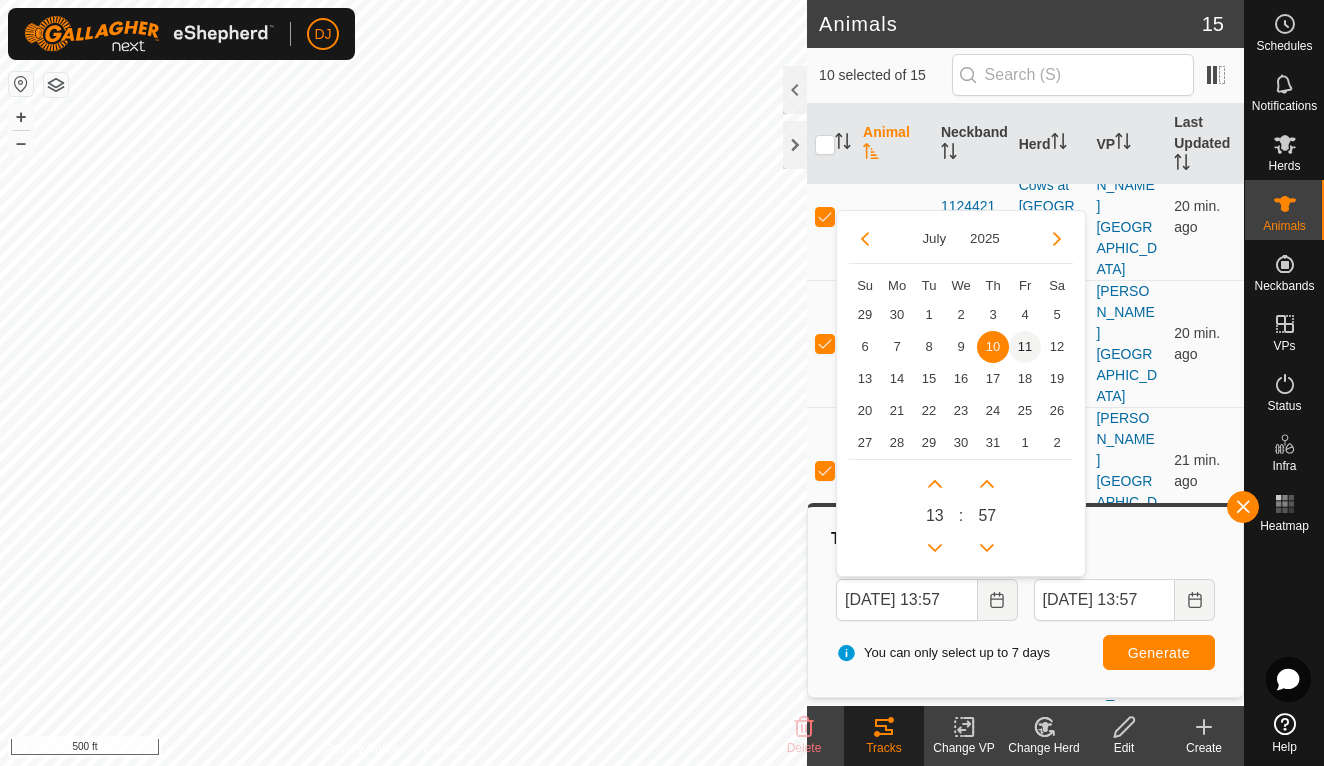 click on "11" at bounding box center [1025, 347] 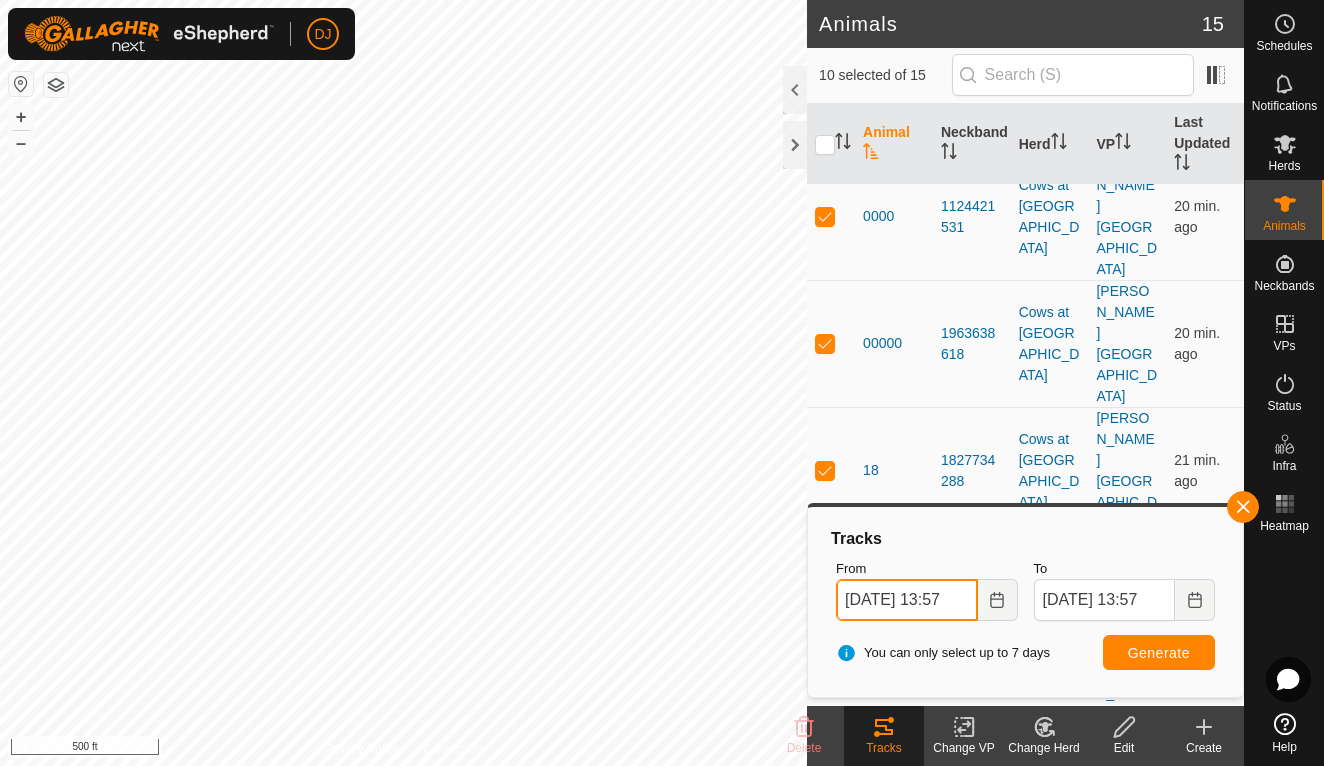 click on "[DATE] 13:57" at bounding box center (906, 600) 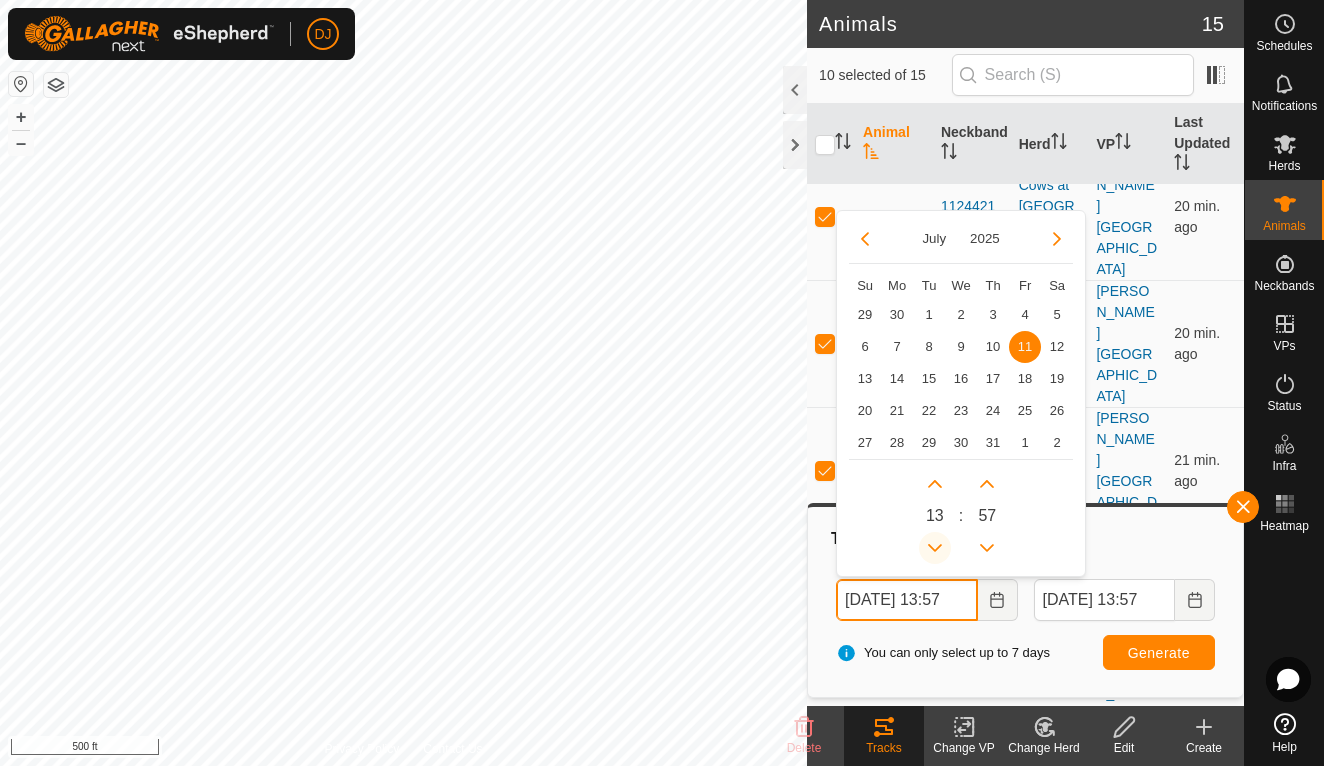 click 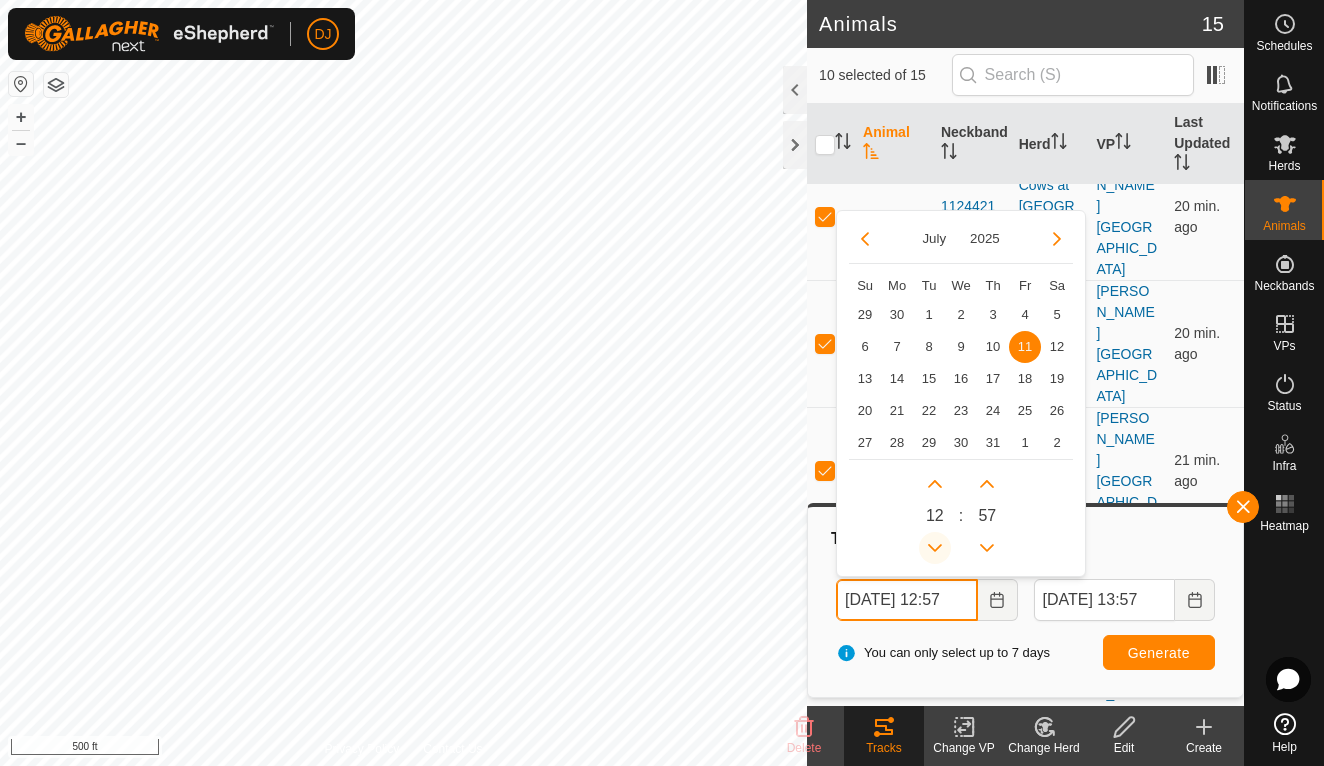 click at bounding box center (935, 548) 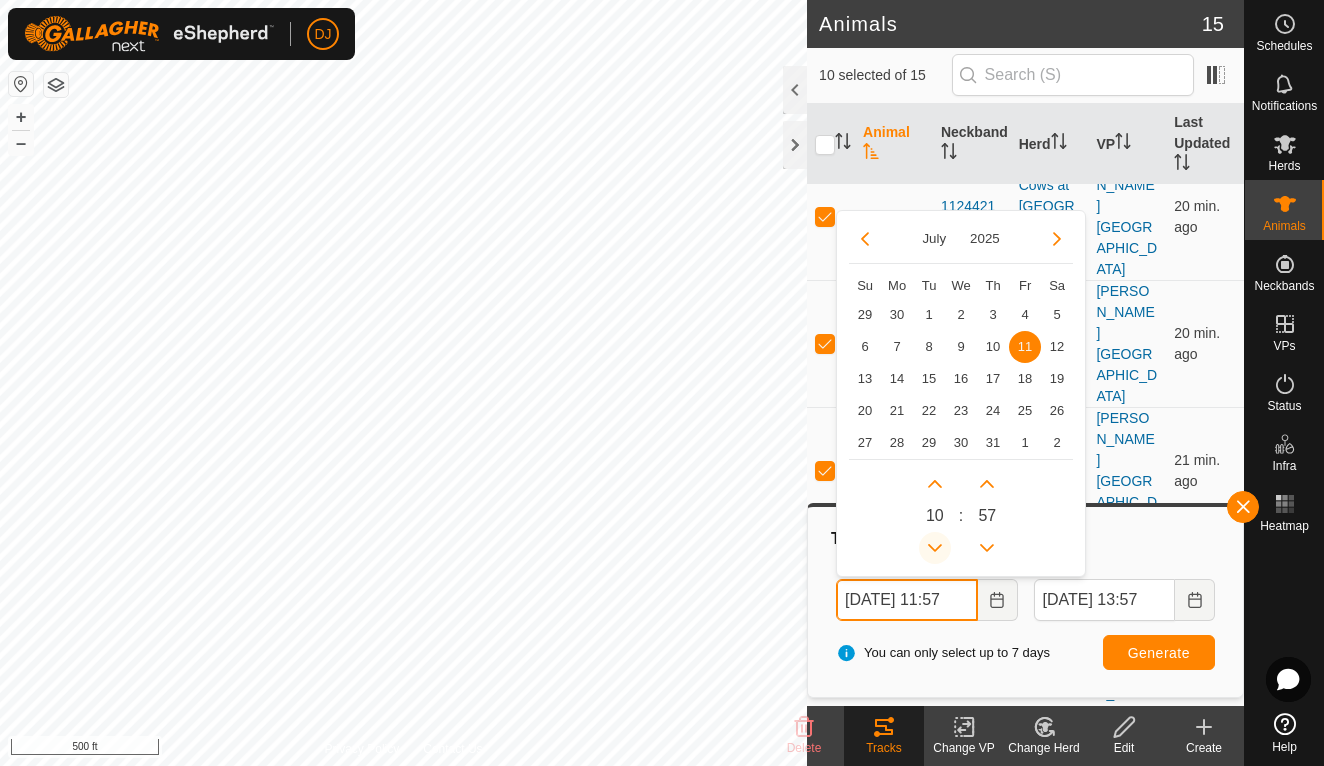click at bounding box center (935, 548) 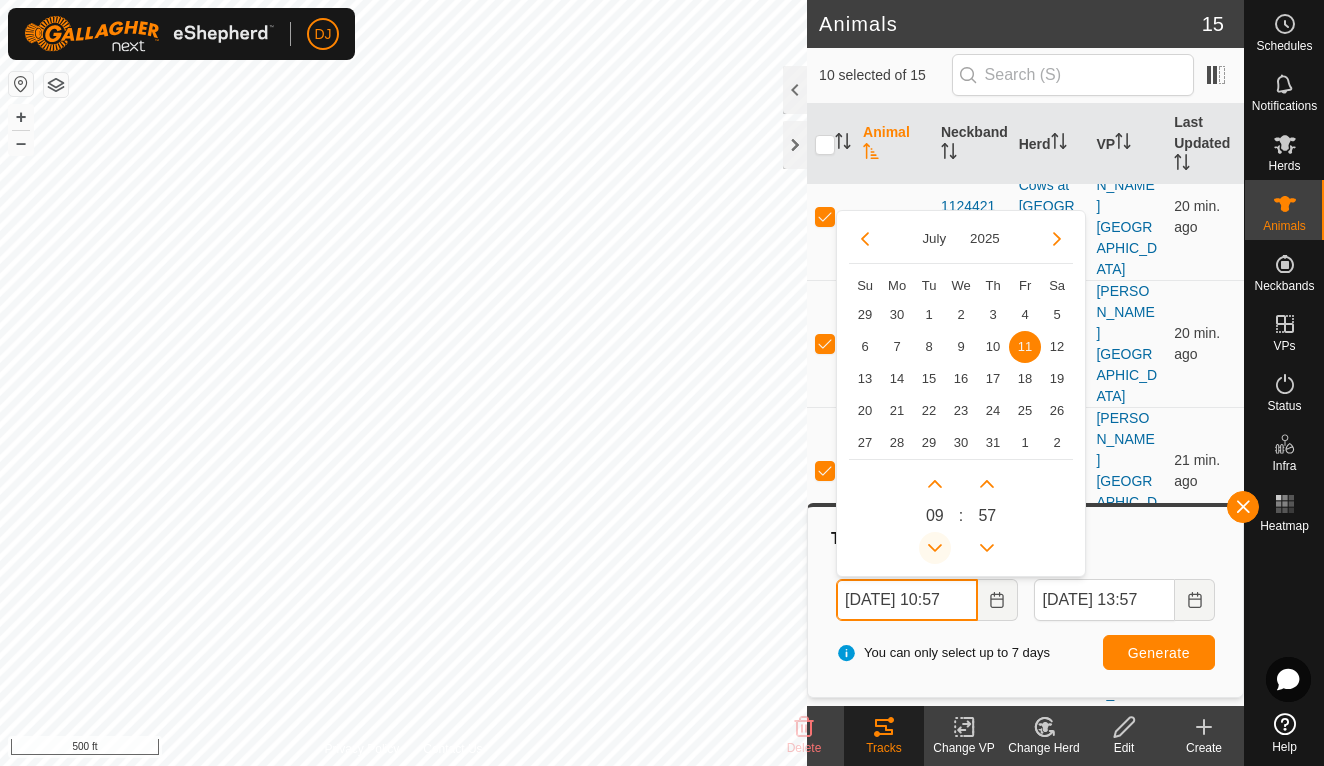 click 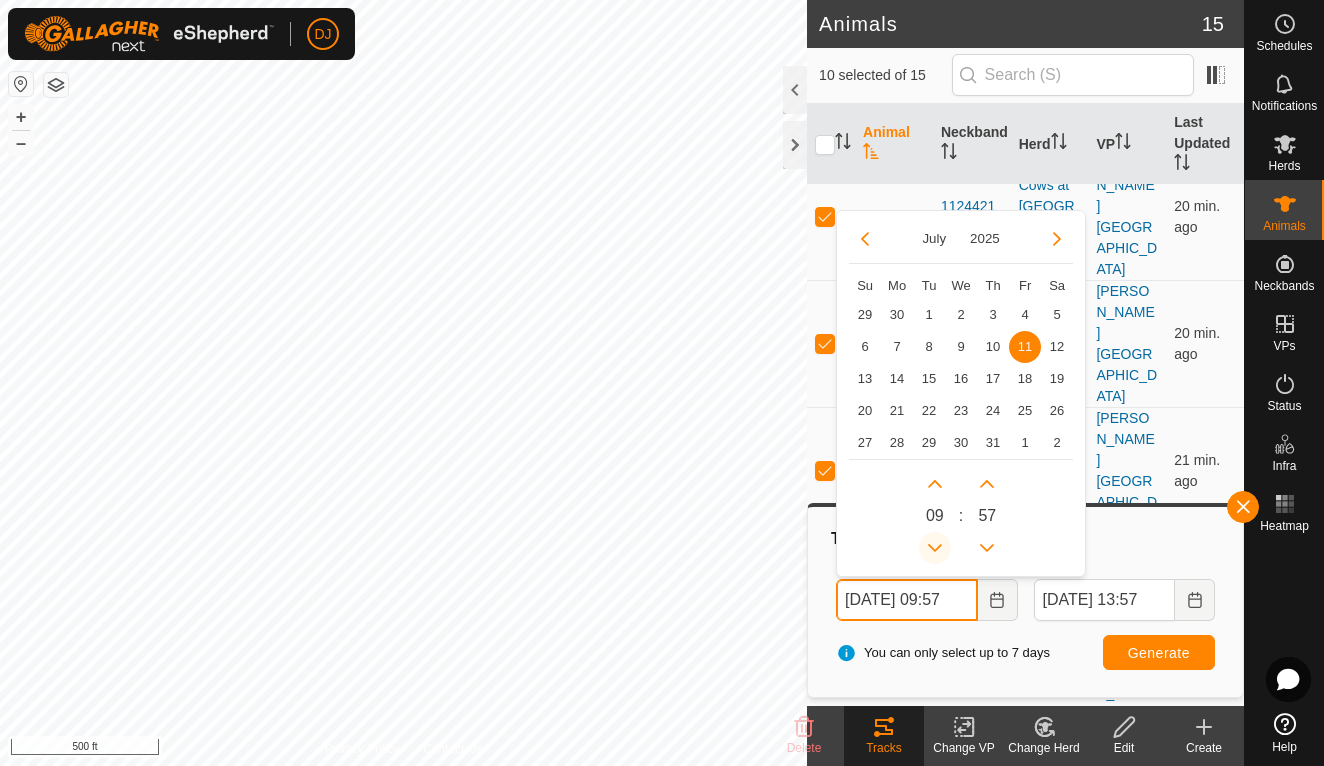 click 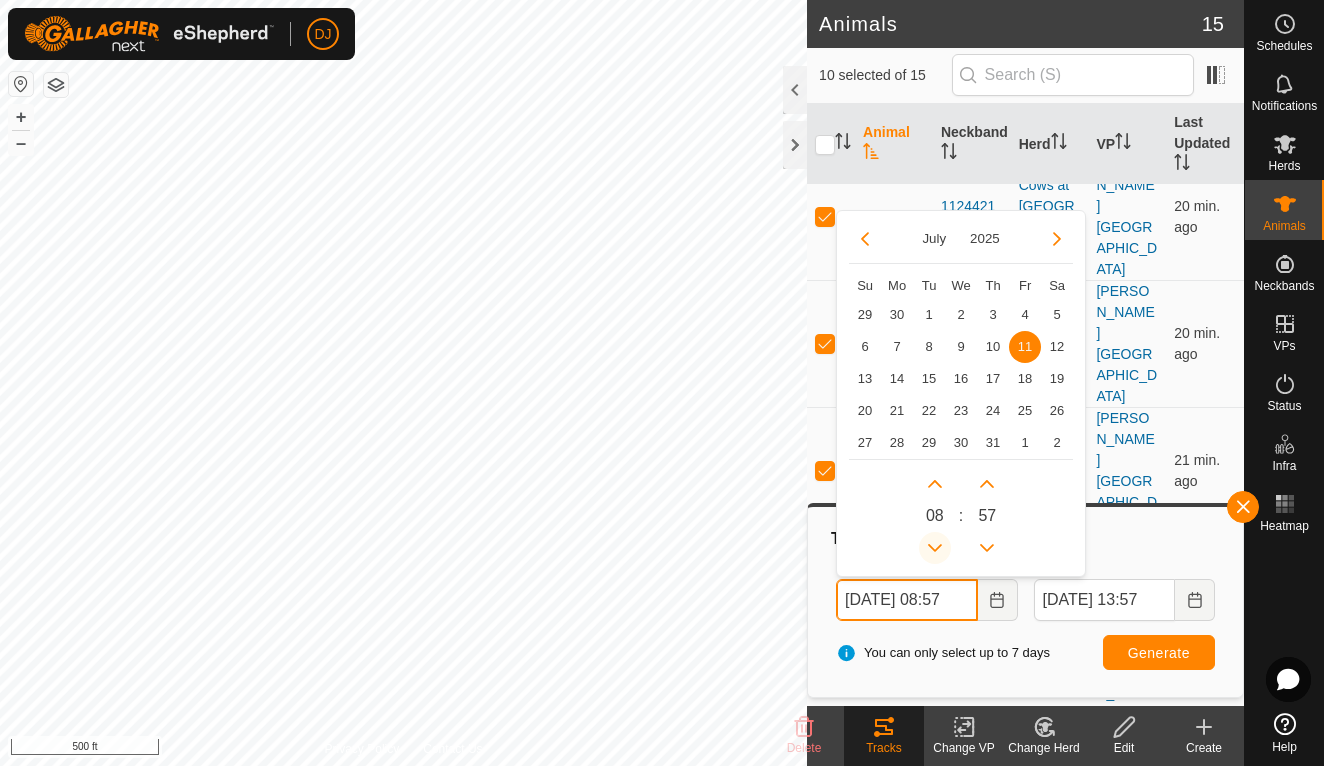 click 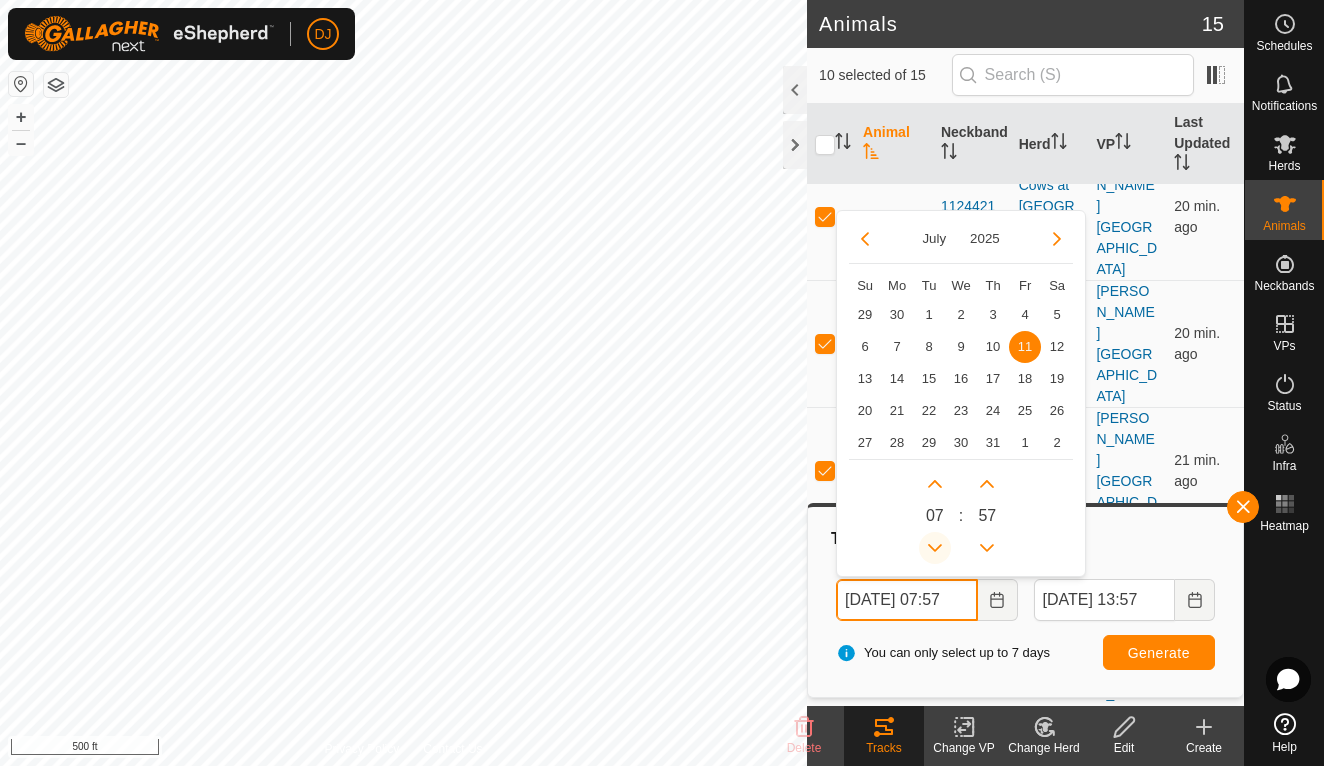 click at bounding box center (935, 548) 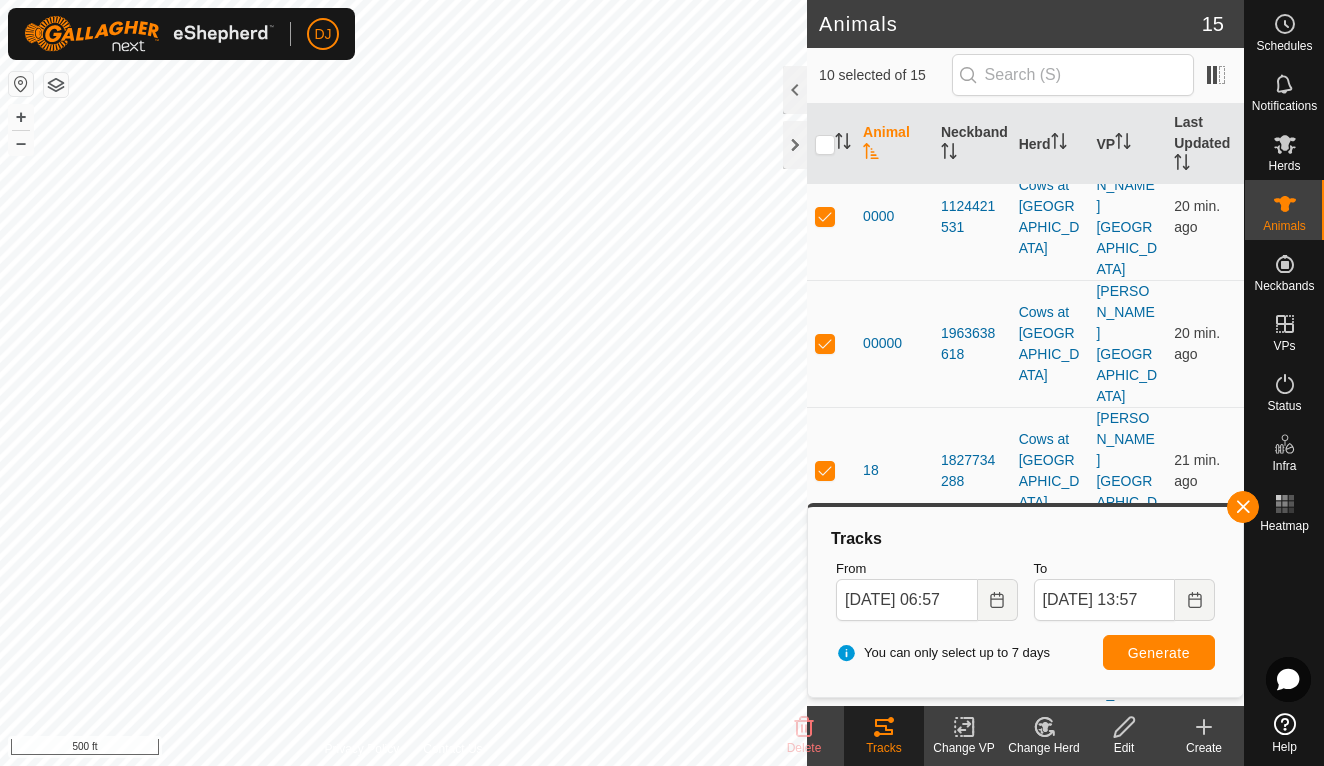 click on "Generate" at bounding box center [1159, 653] 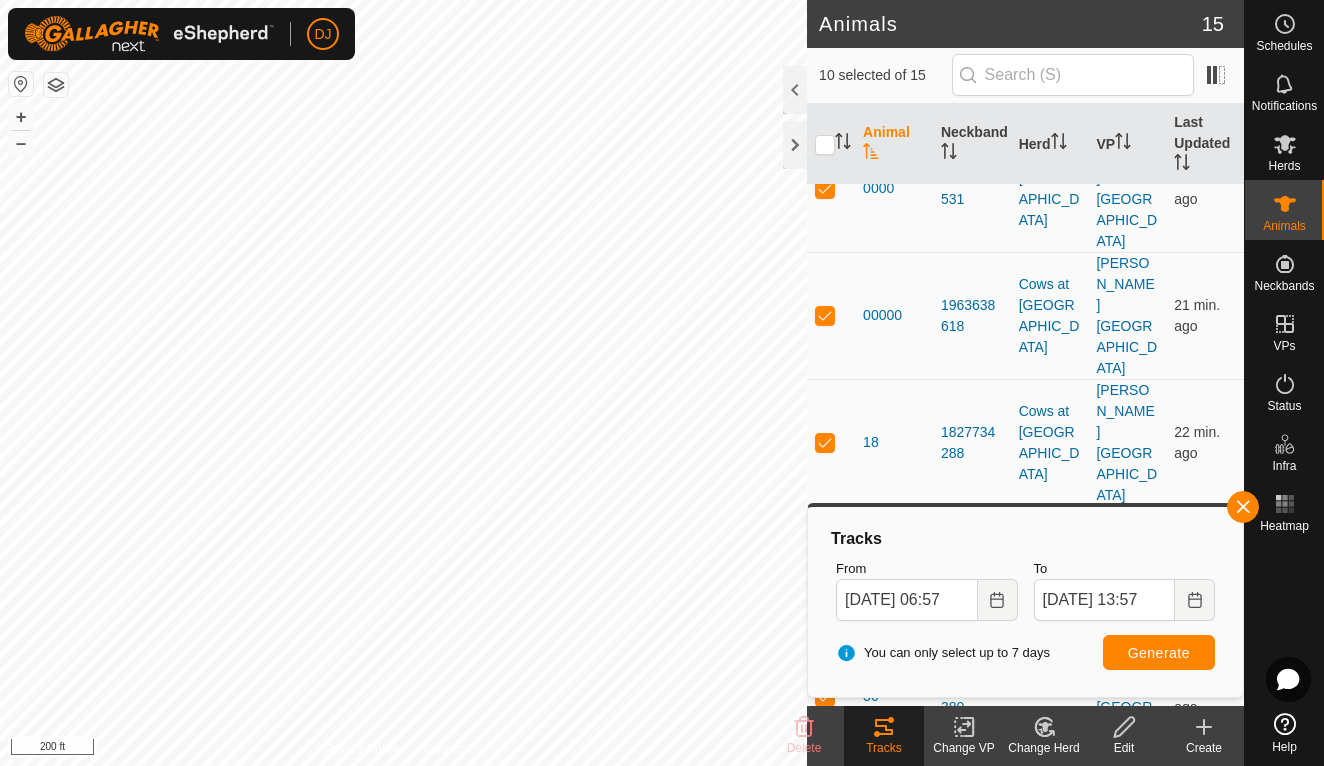 scroll, scrollTop: 439, scrollLeft: 0, axis: vertical 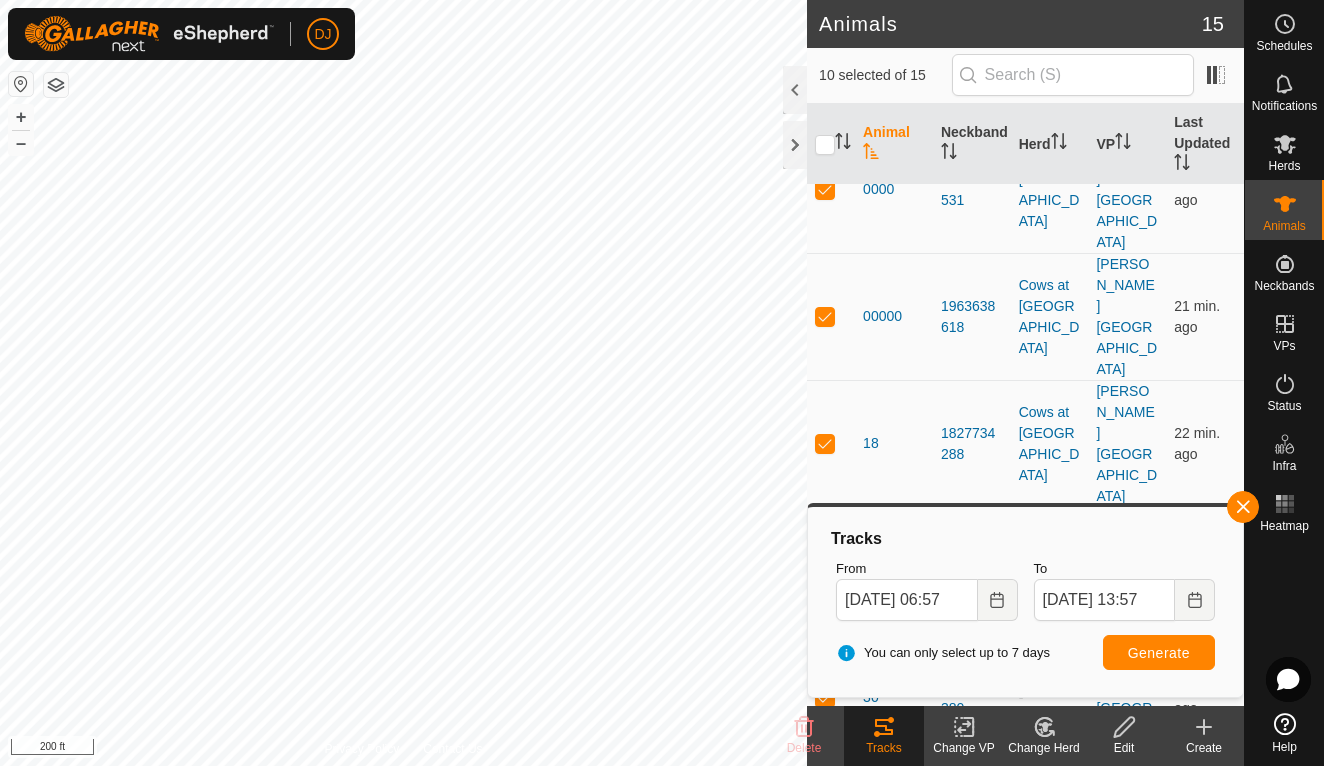 click at bounding box center (825, 1205) 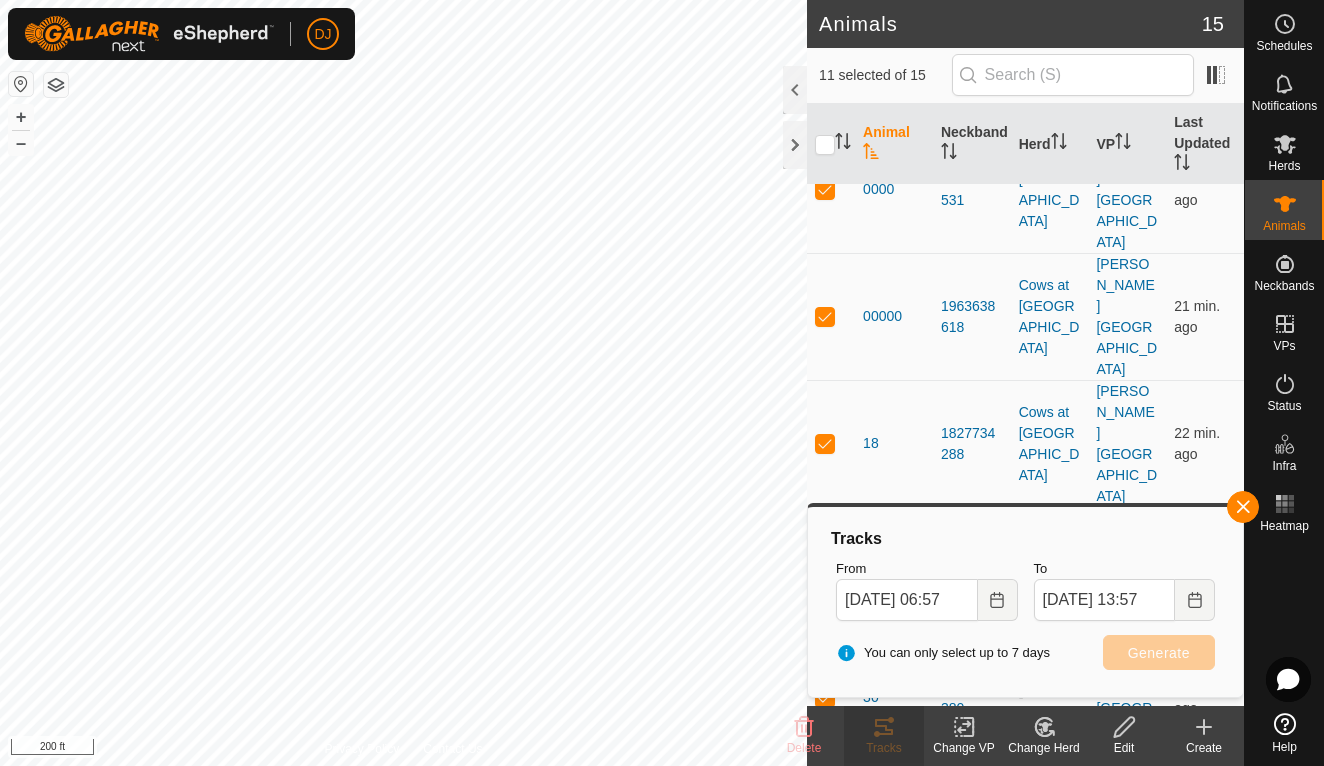 click at bounding box center [825, 1205] 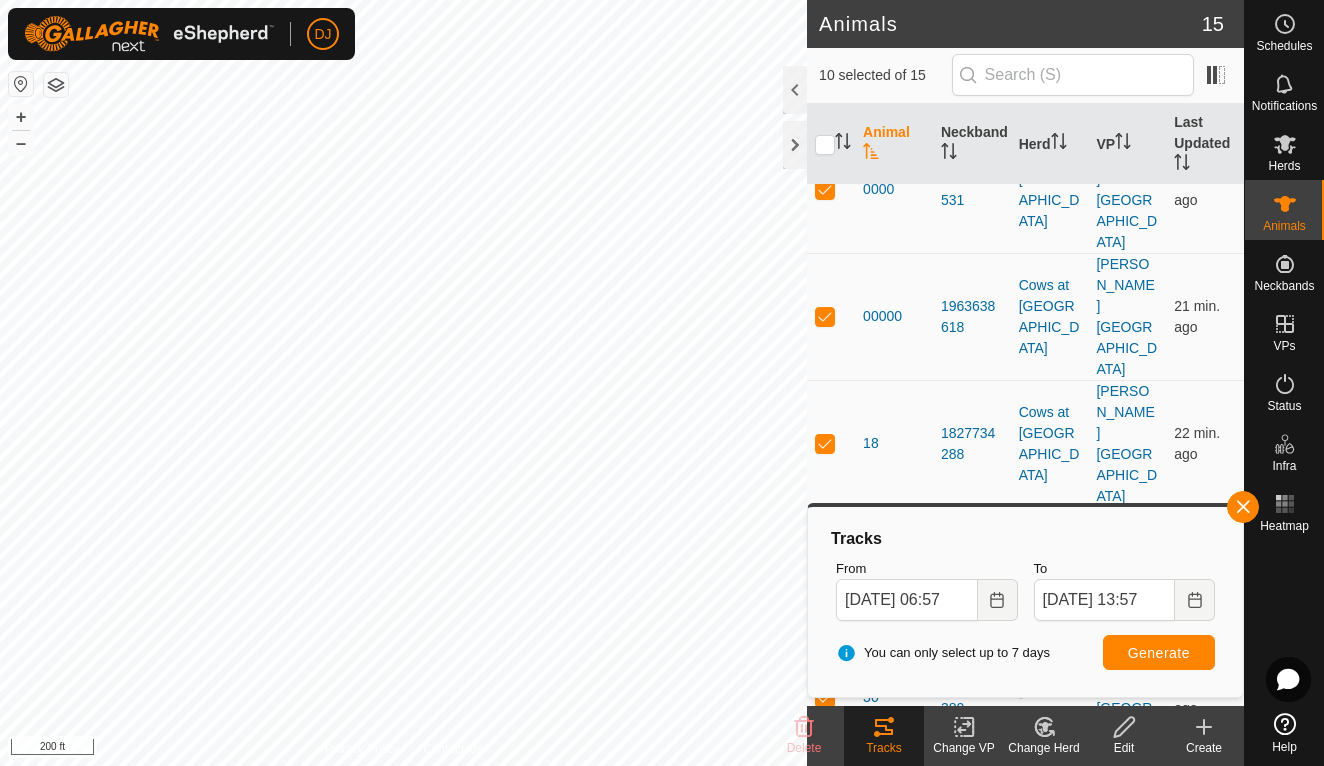 click at bounding box center [825, 1205] 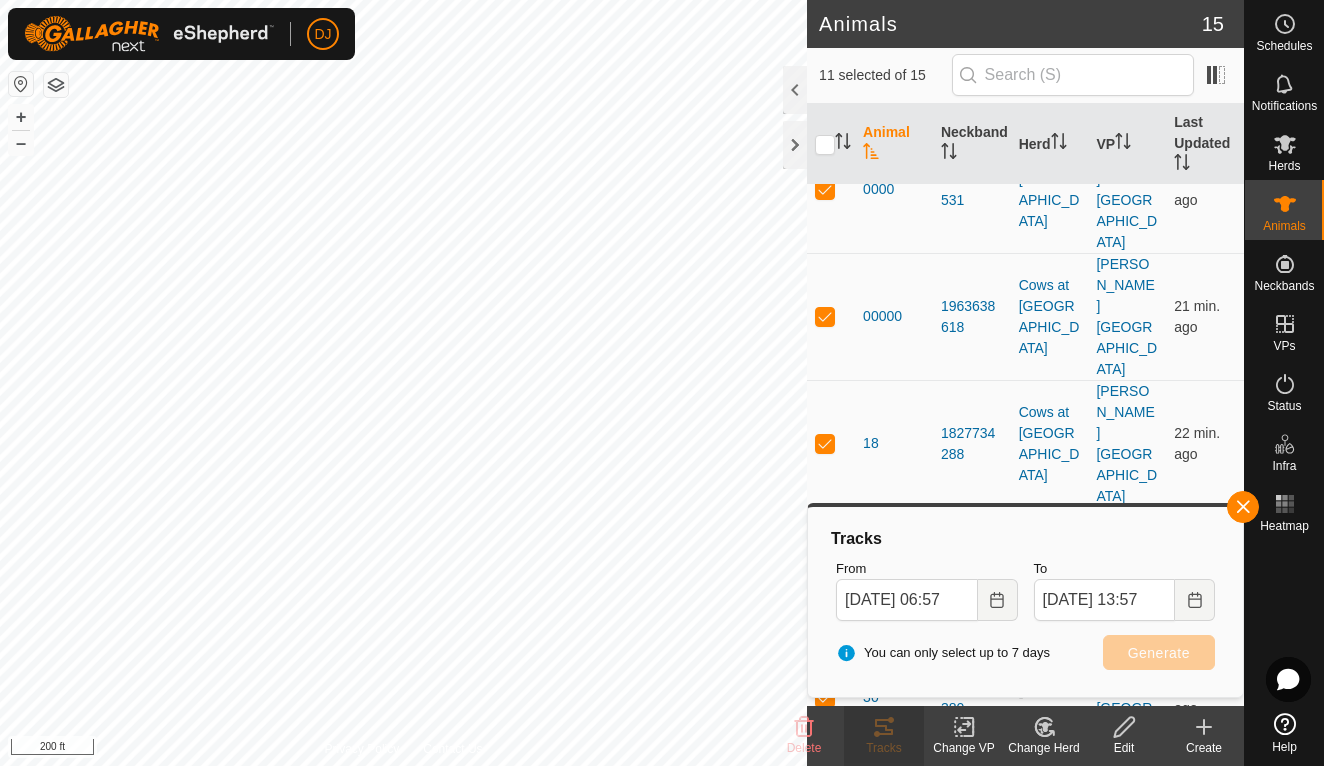 click at bounding box center [825, 1205] 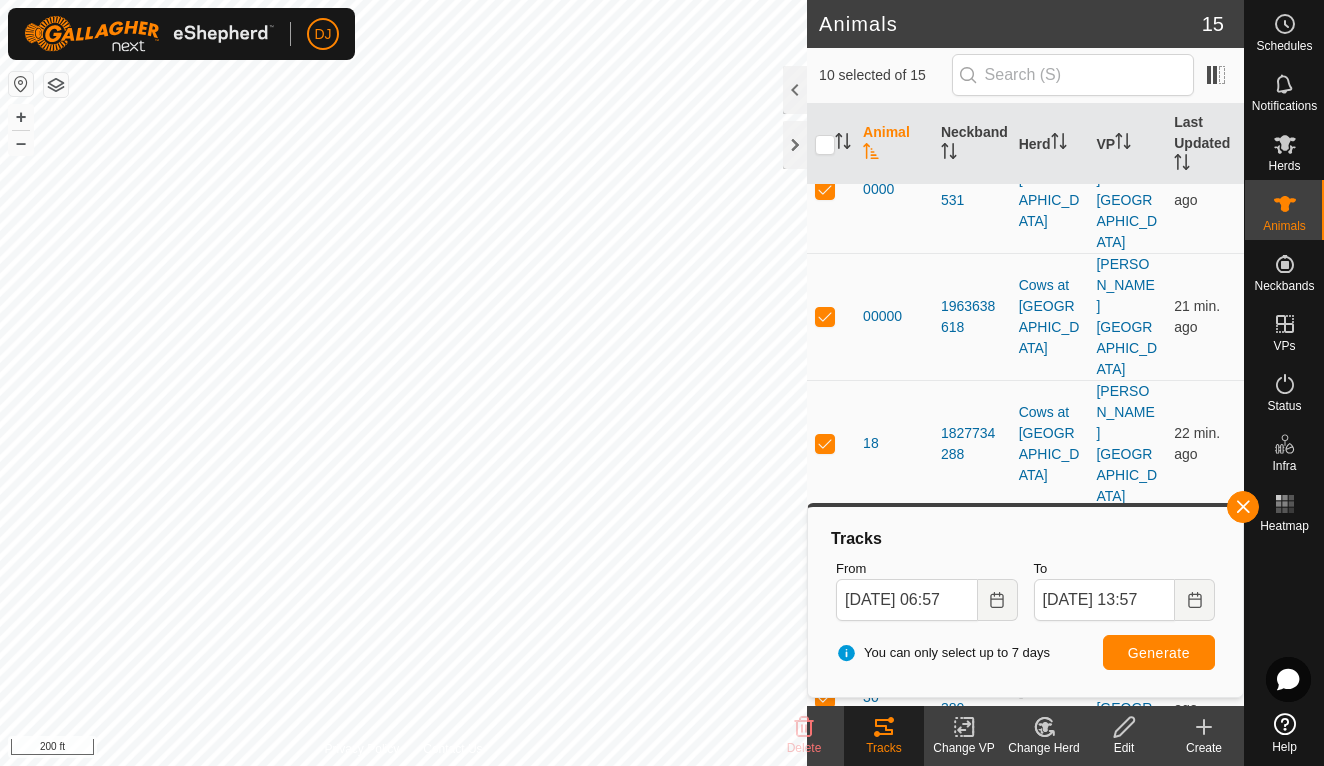 click at bounding box center [825, 1078] 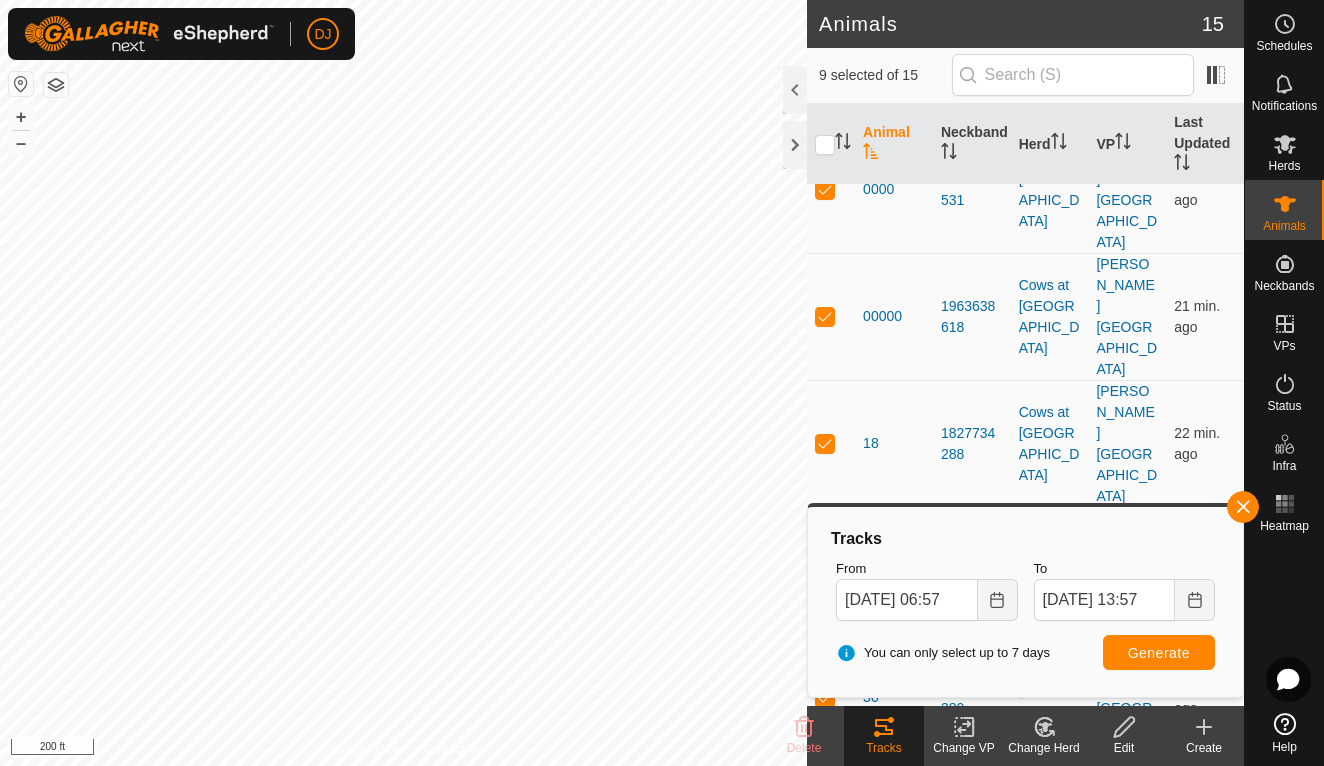 checkbox on "false" 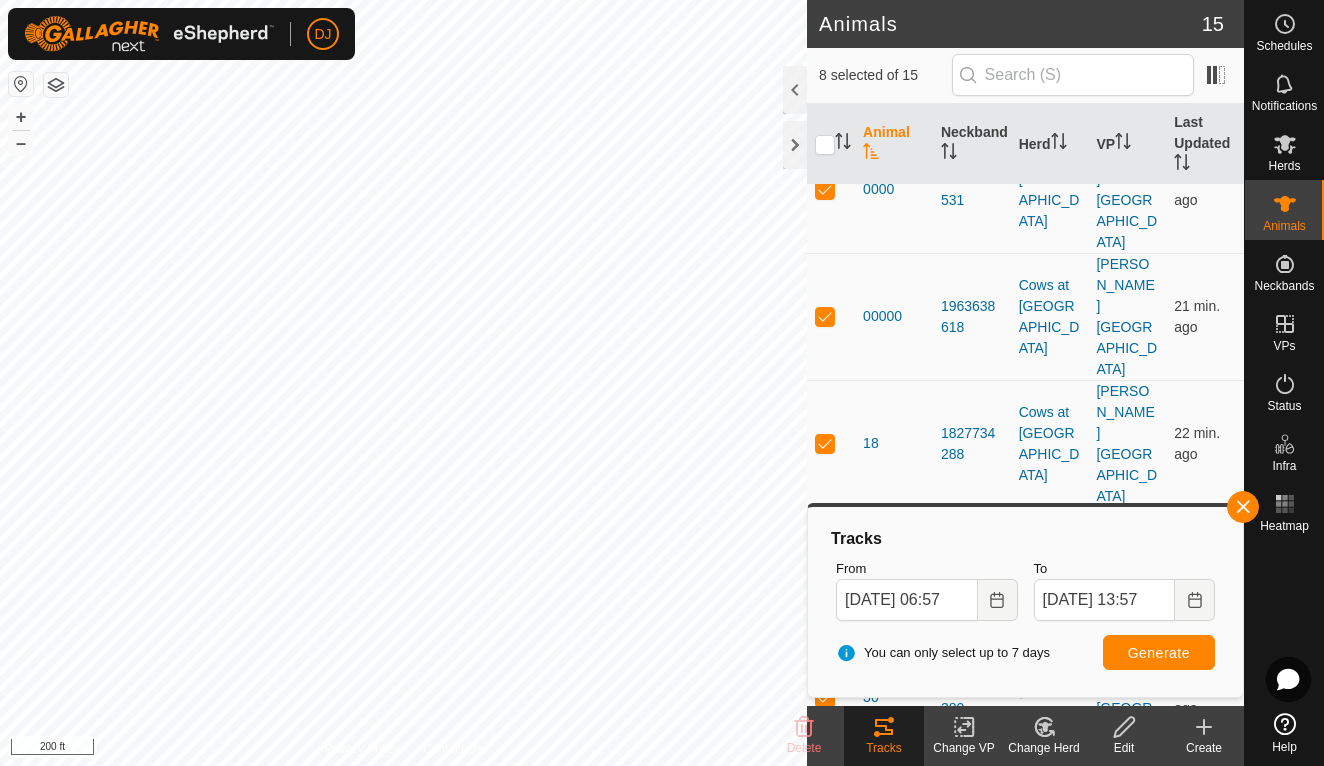 checkbox on "false" 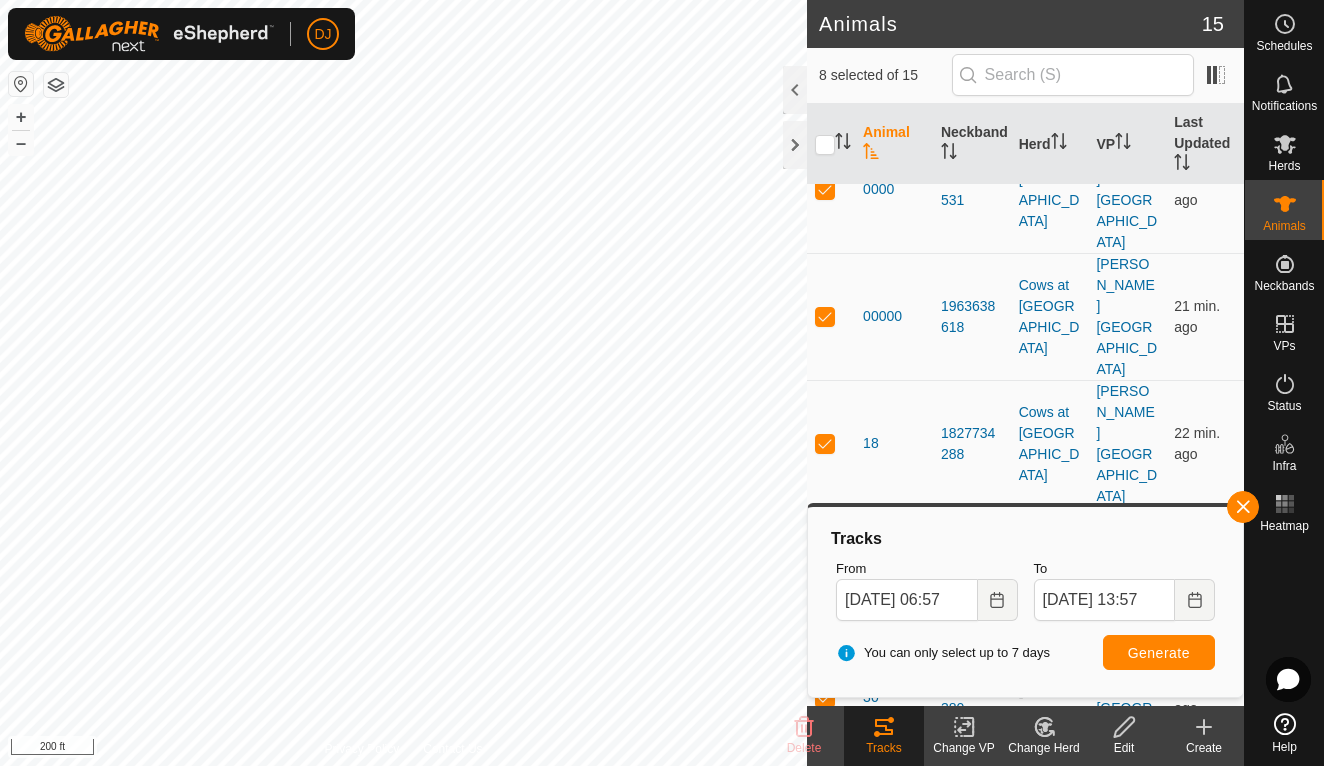 click at bounding box center [831, 824] 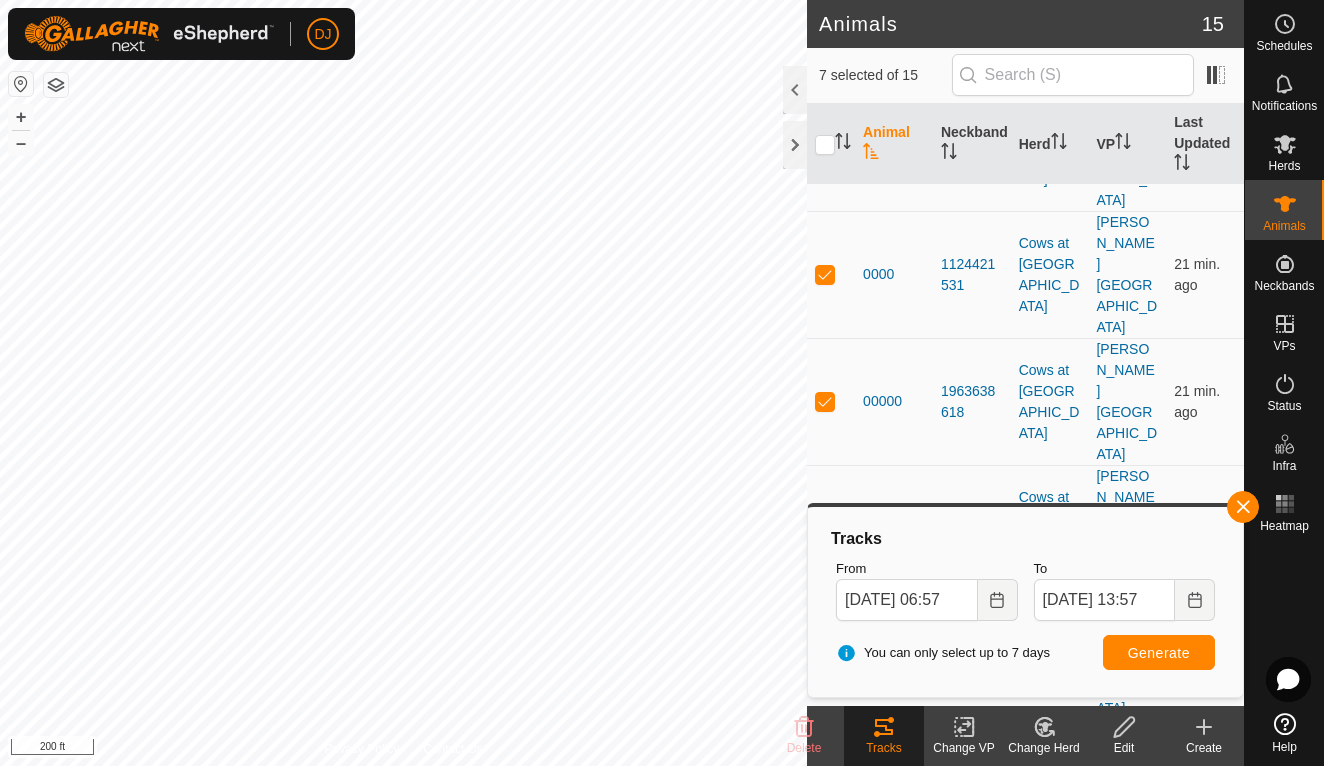 scroll, scrollTop: 330, scrollLeft: 0, axis: vertical 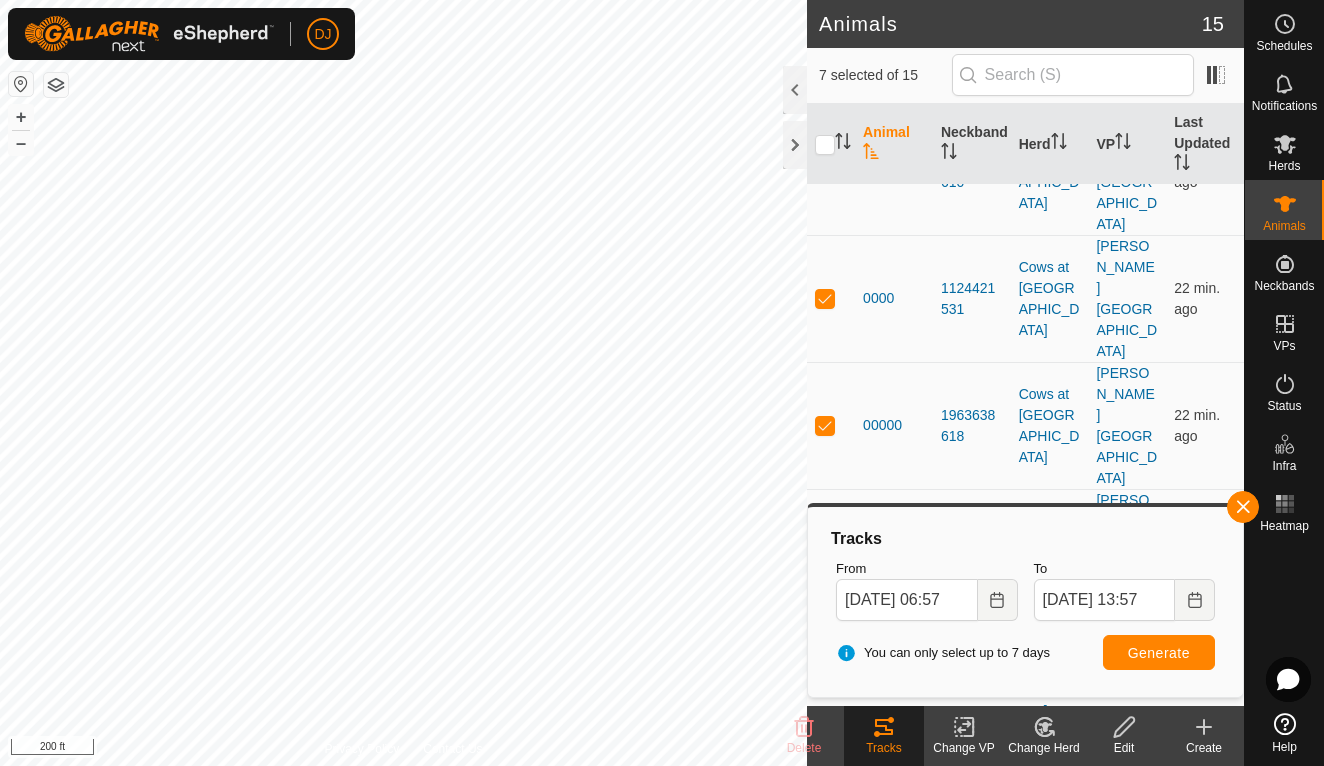 click at bounding box center (825, 806) 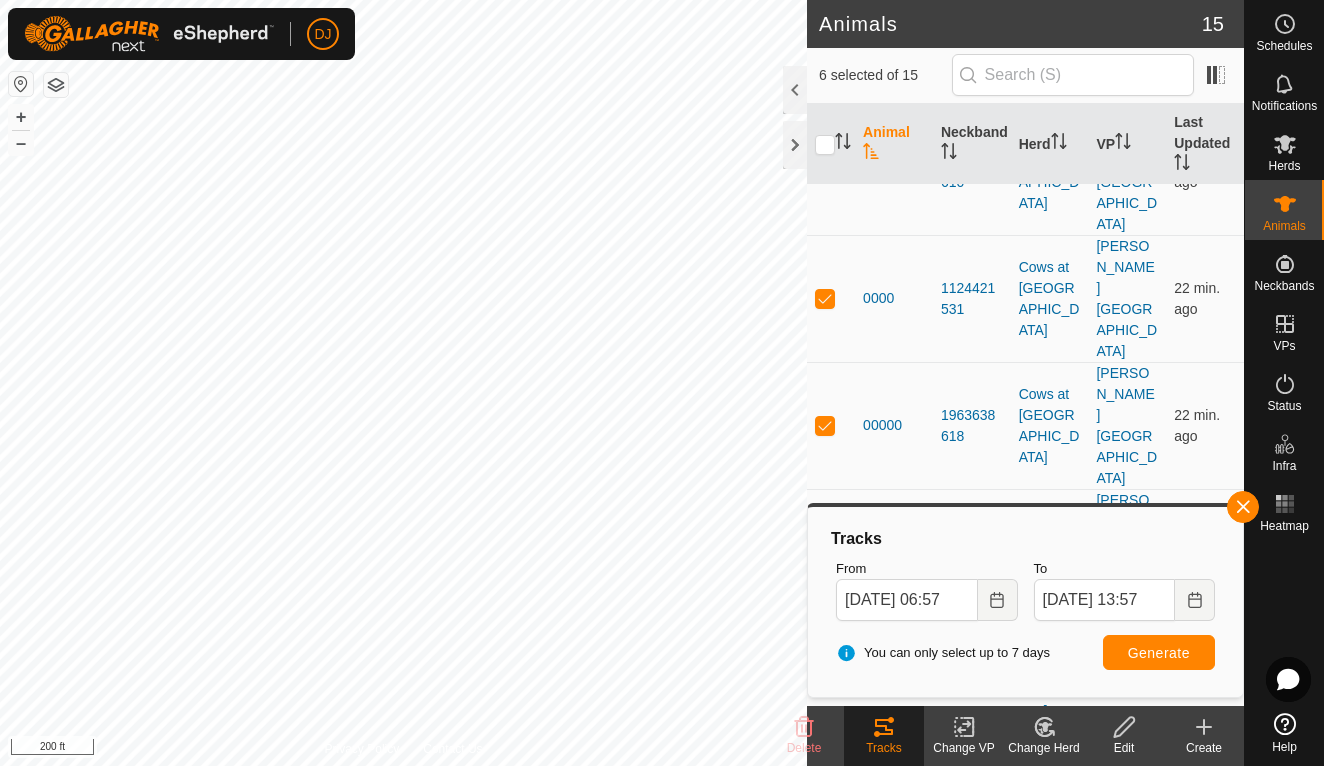 click at bounding box center [825, 679] 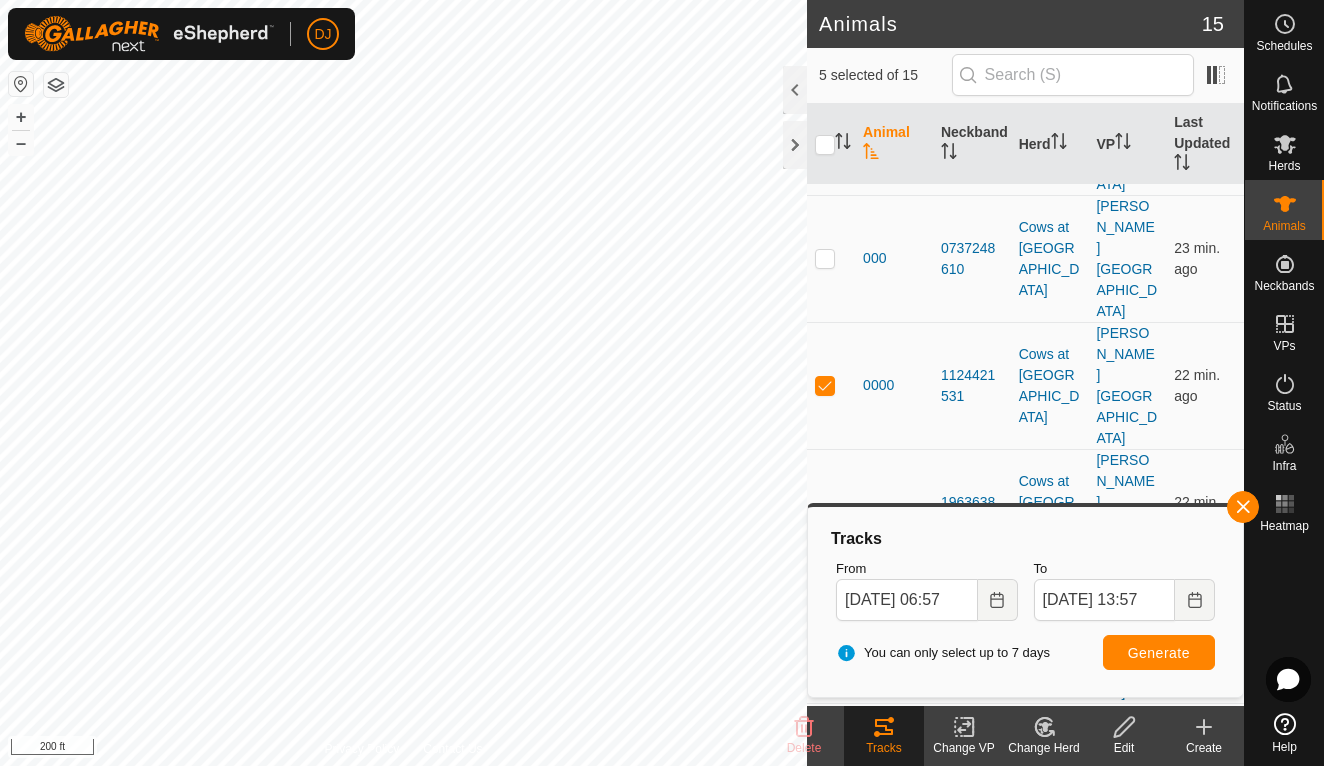 scroll, scrollTop: 248, scrollLeft: 0, axis: vertical 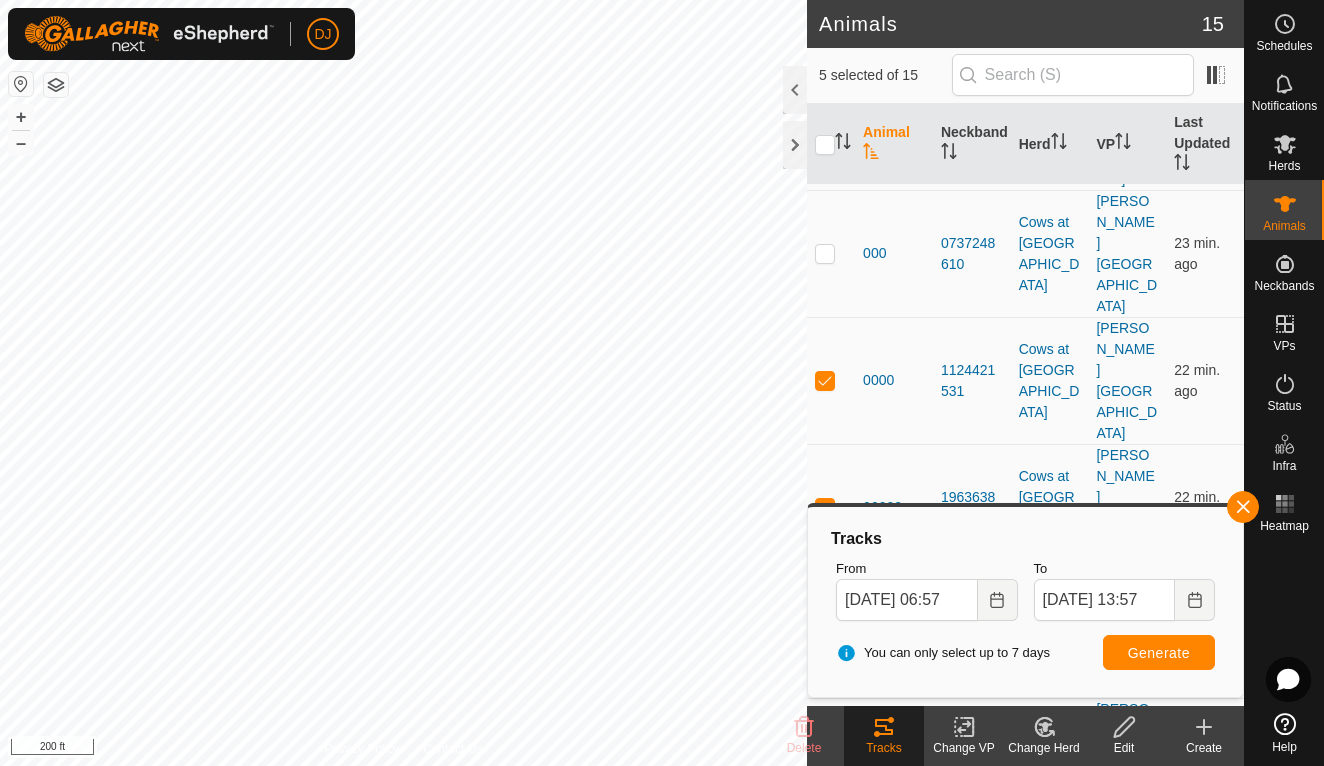 click at bounding box center [831, 634] 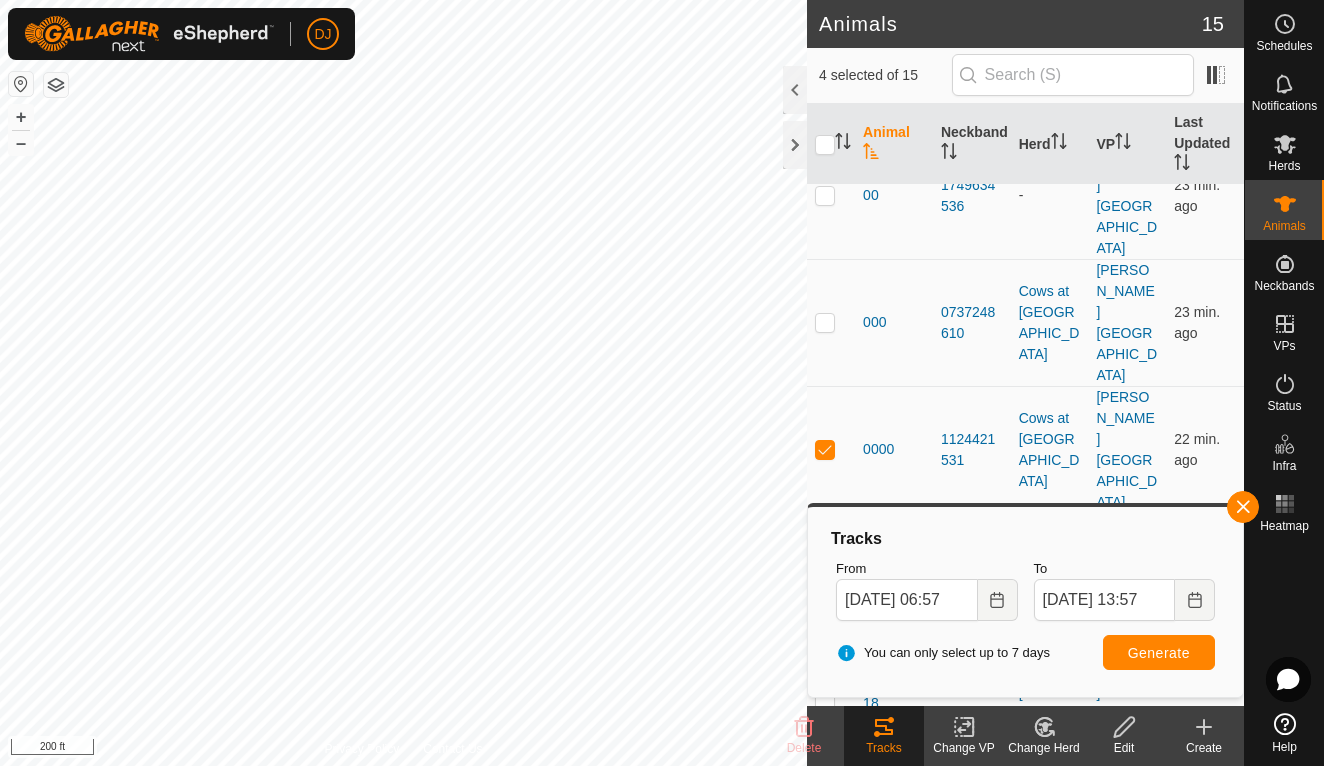 scroll, scrollTop: 183, scrollLeft: 0, axis: vertical 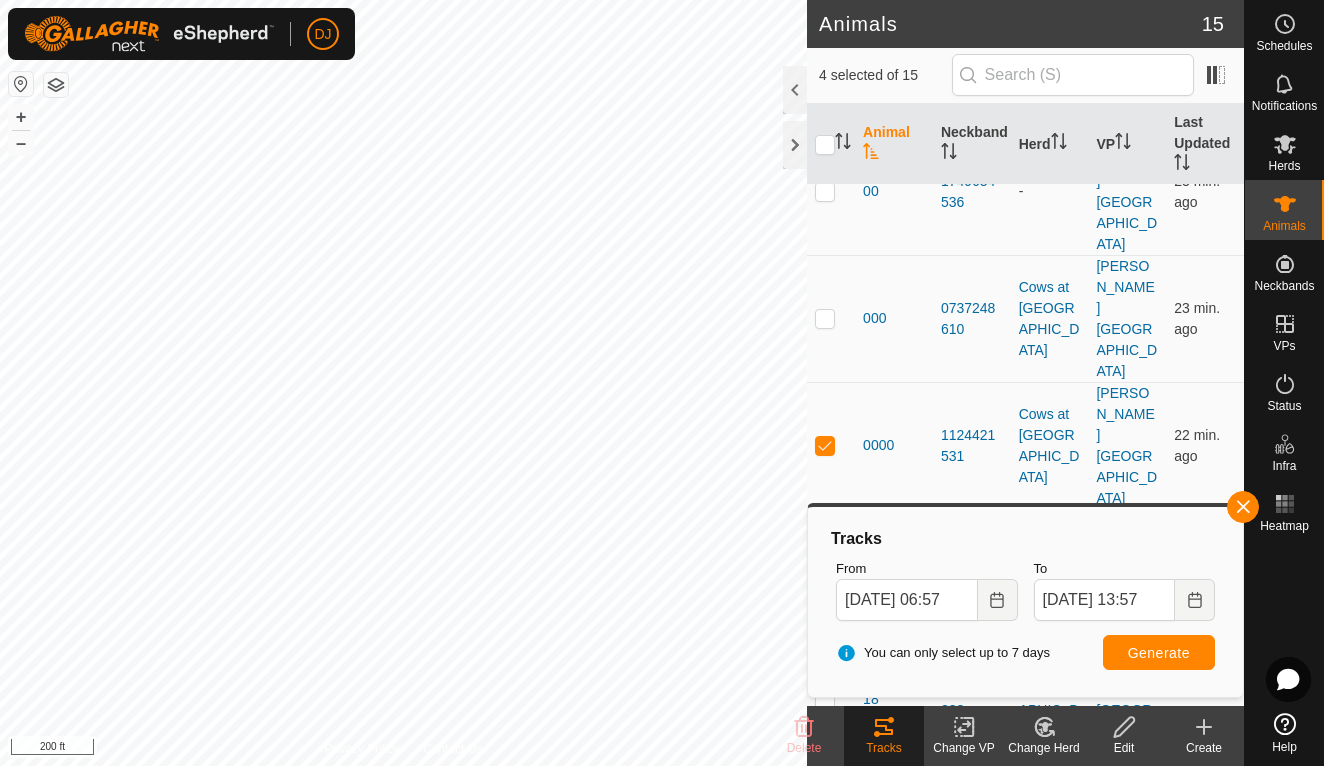 click at bounding box center (831, 572) 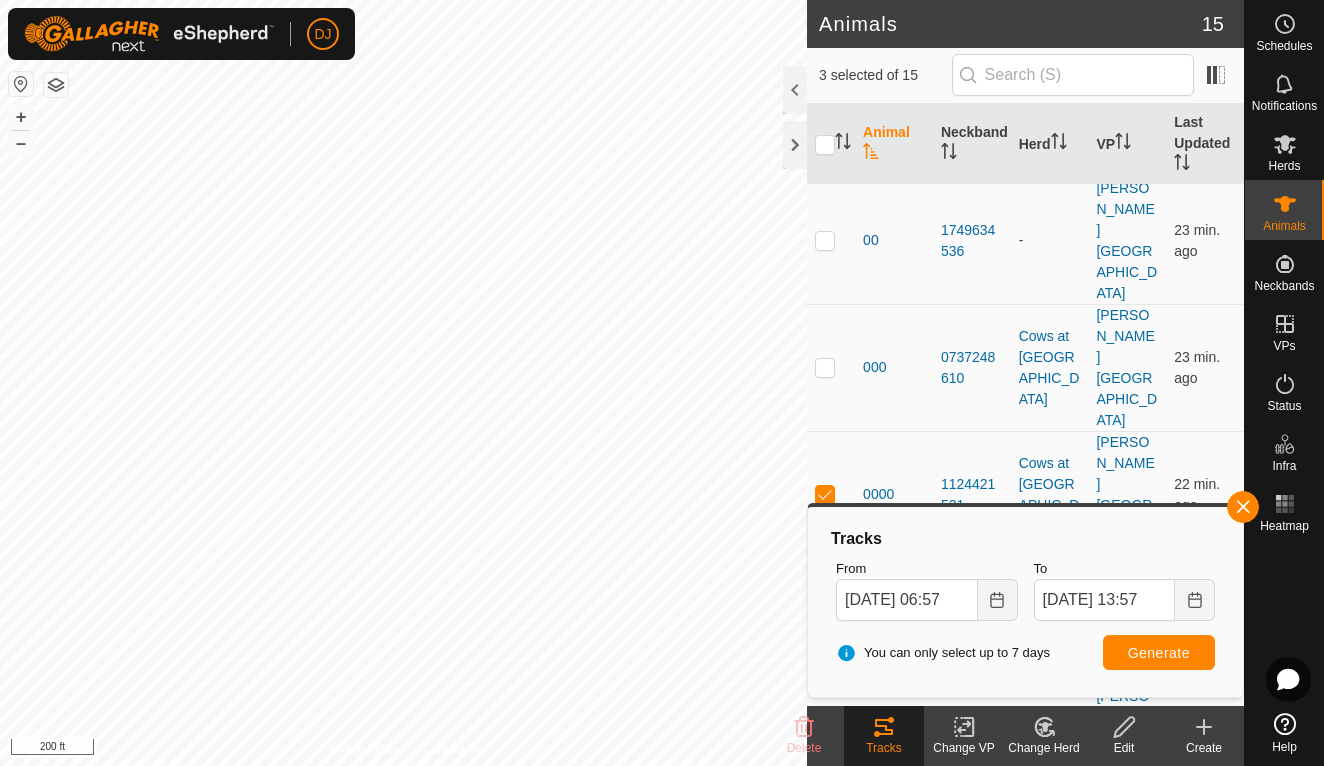 click at bounding box center (825, 494) 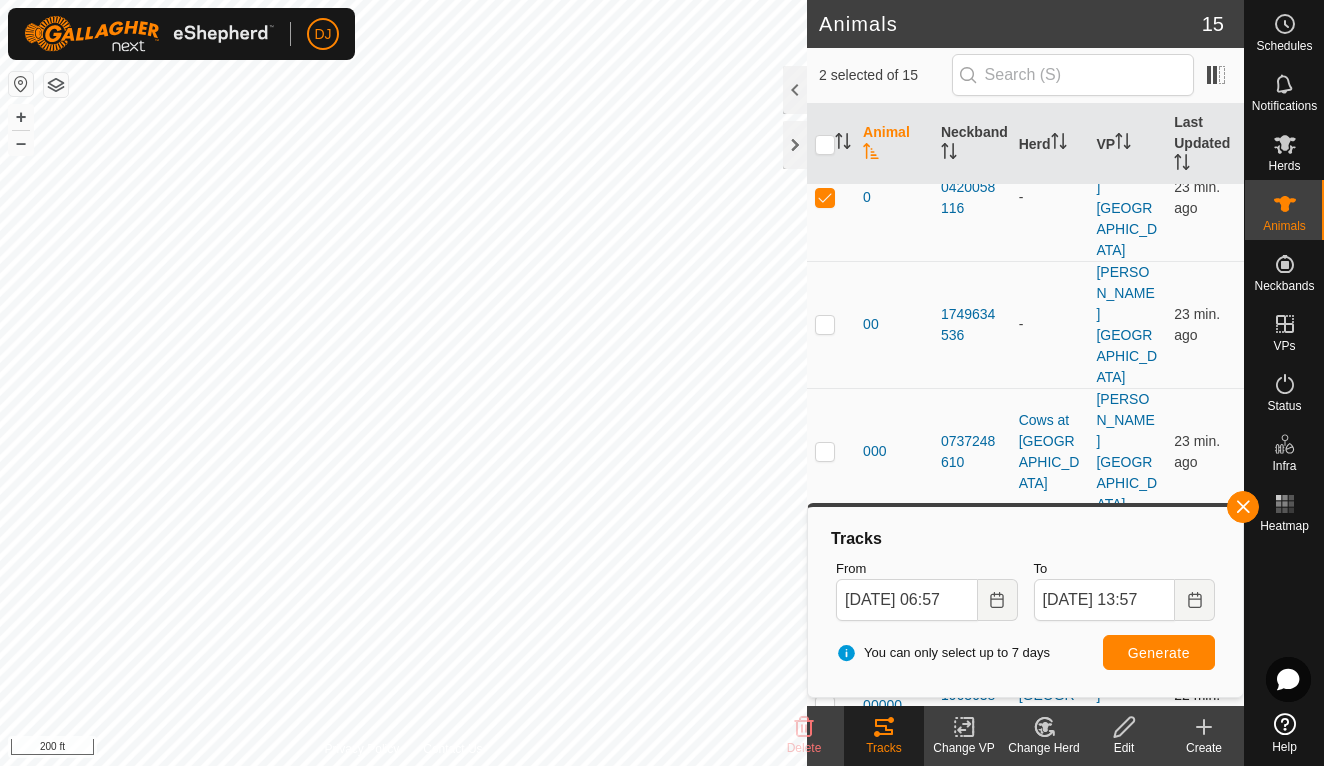 scroll, scrollTop: 50, scrollLeft: 0, axis: vertical 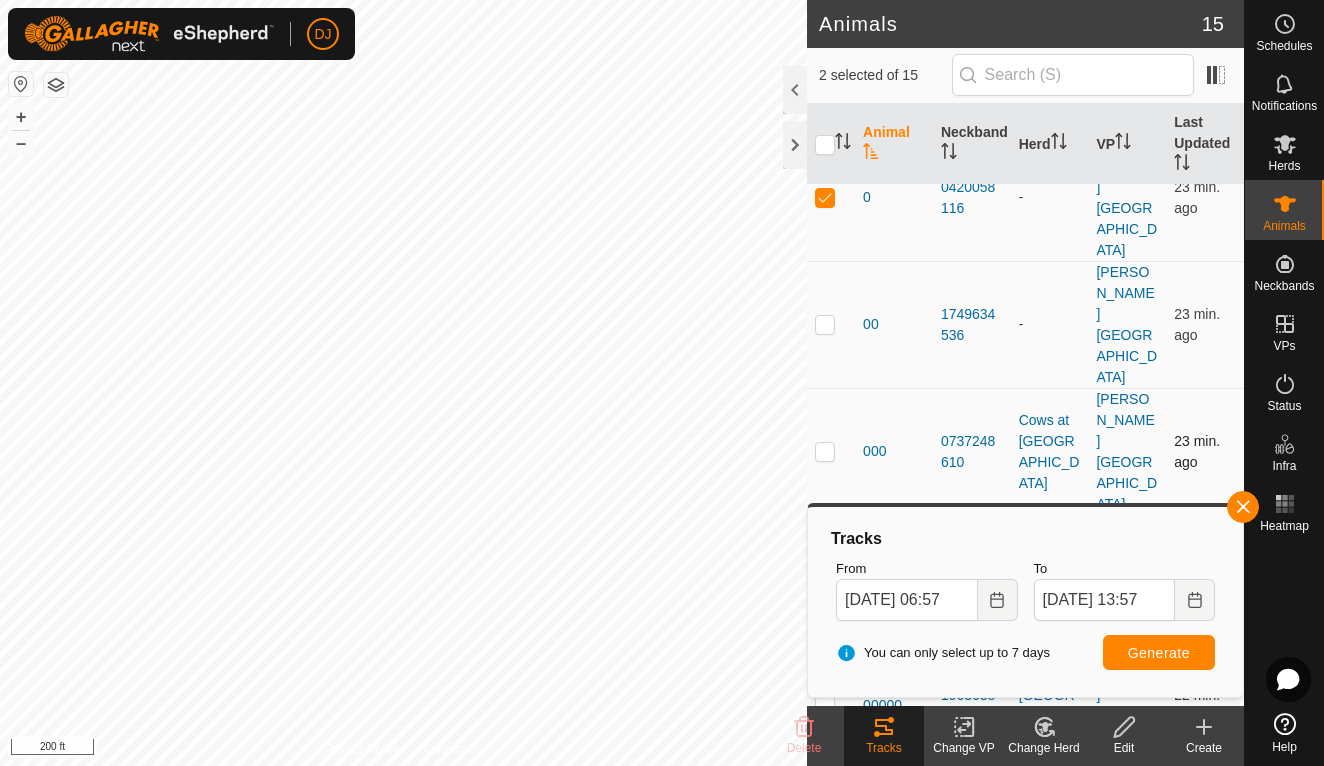 click at bounding box center [825, 451] 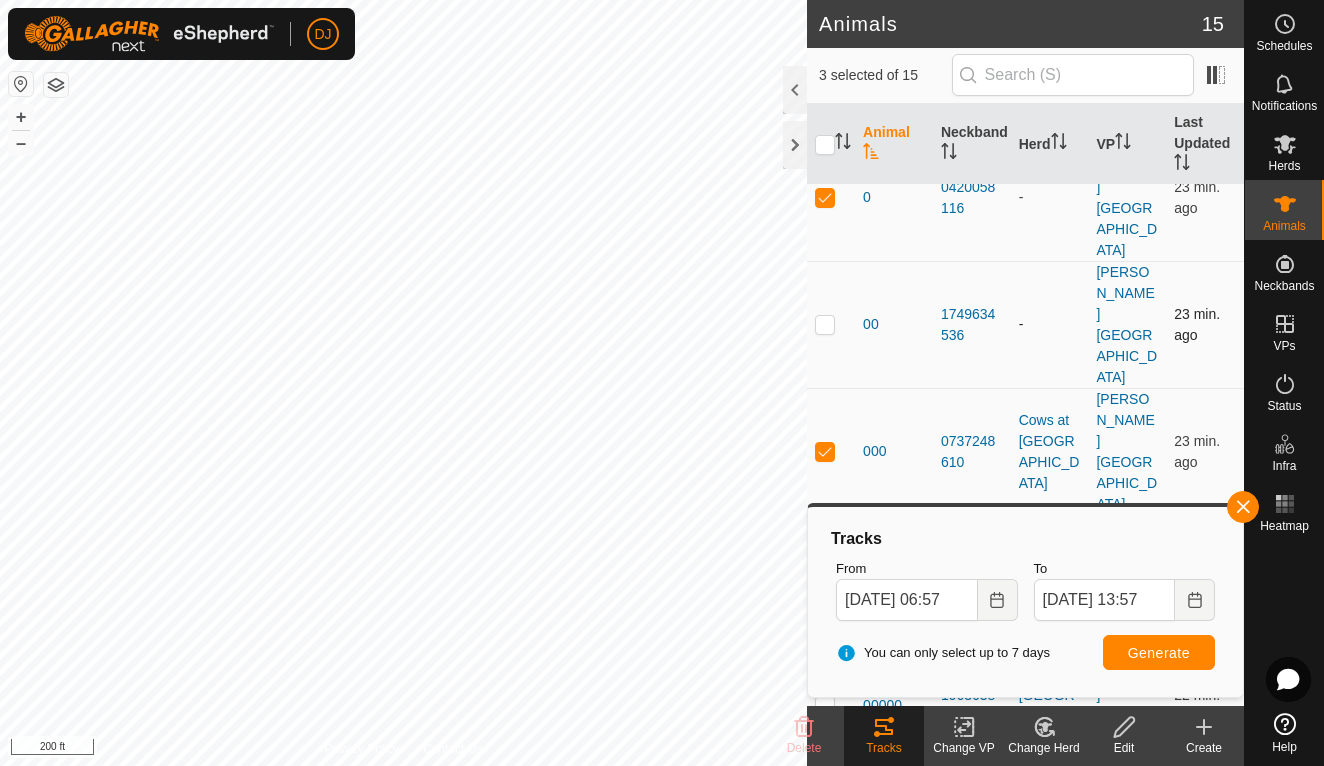 click at bounding box center [825, 324] 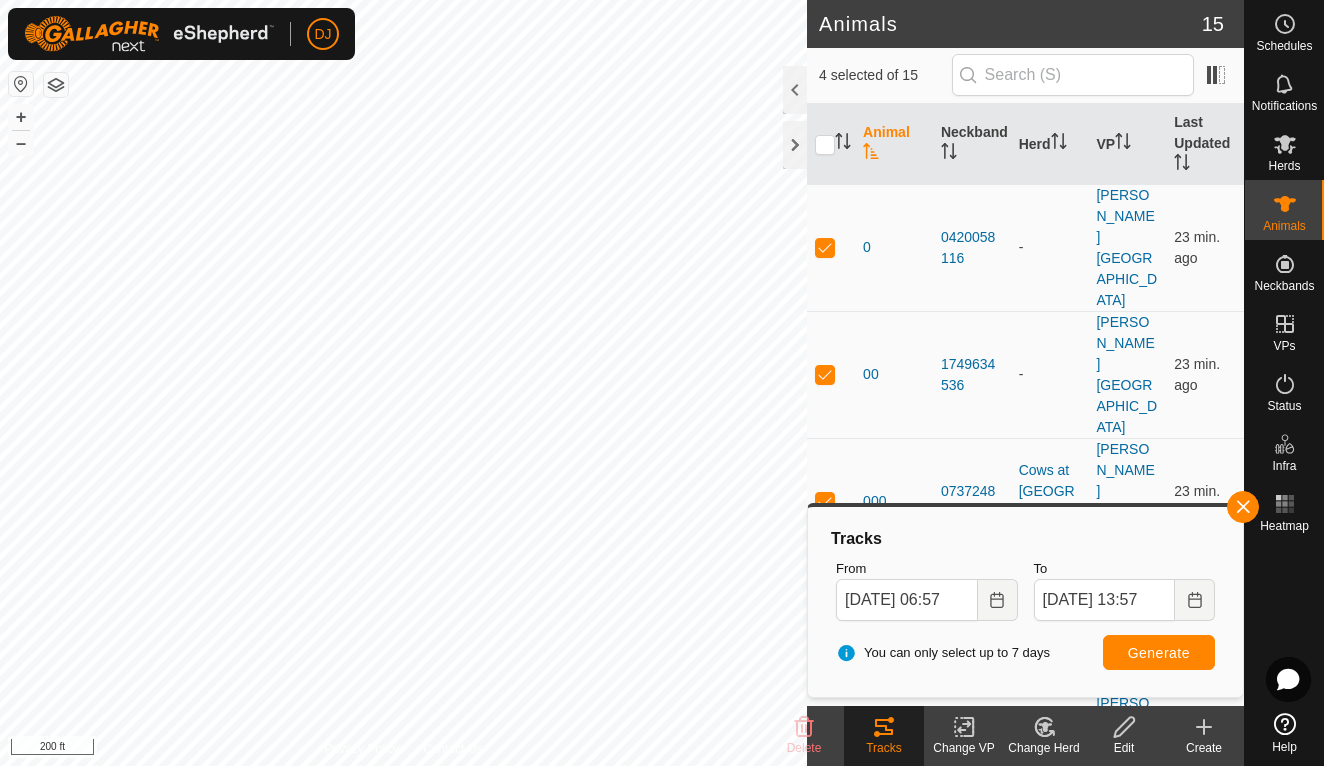 scroll, scrollTop: 0, scrollLeft: 0, axis: both 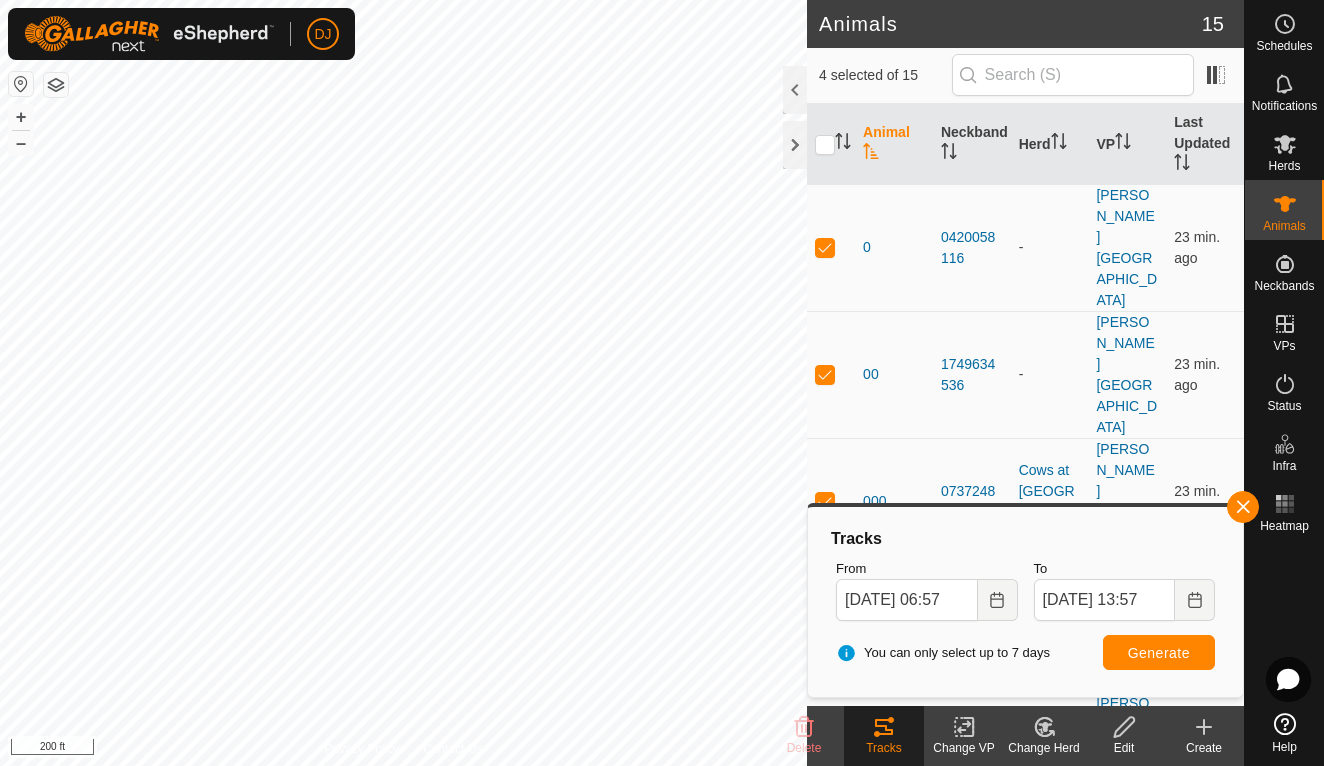 click on "Generate" at bounding box center (1159, 652) 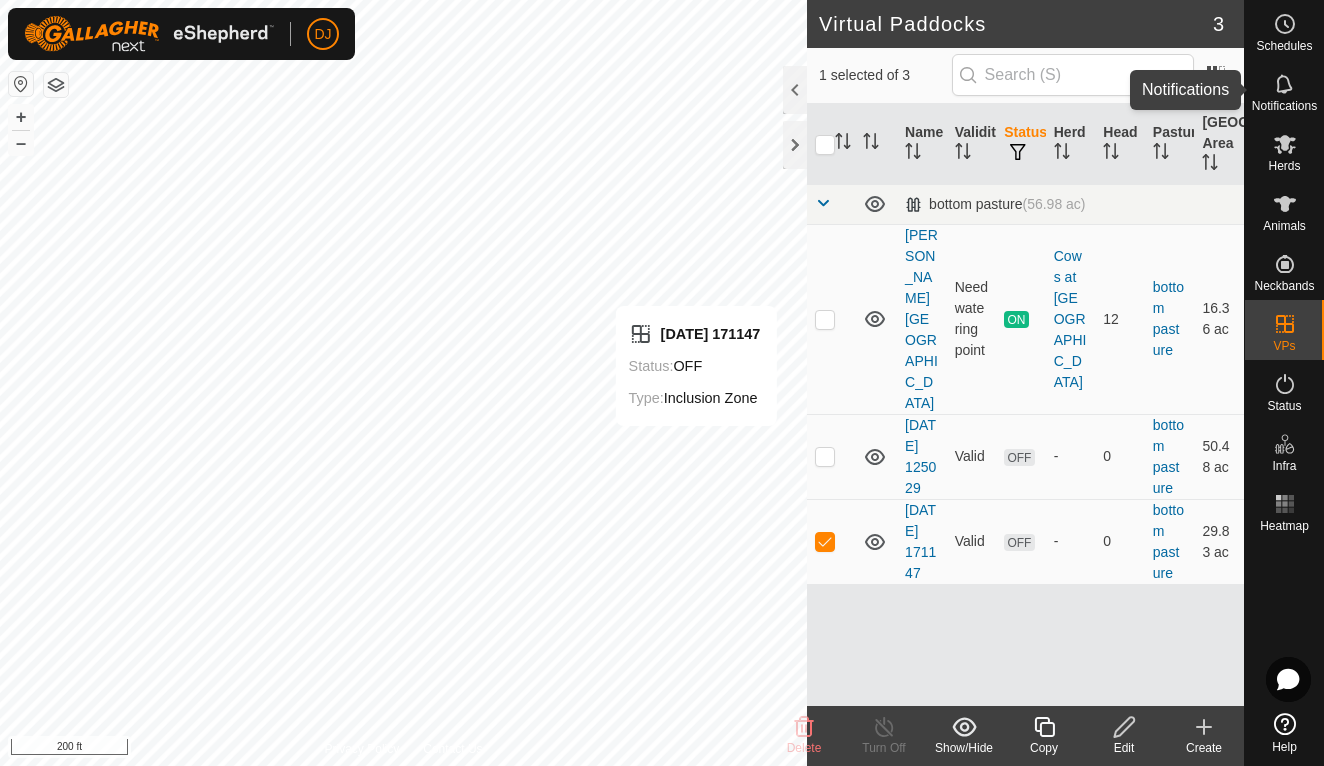 click 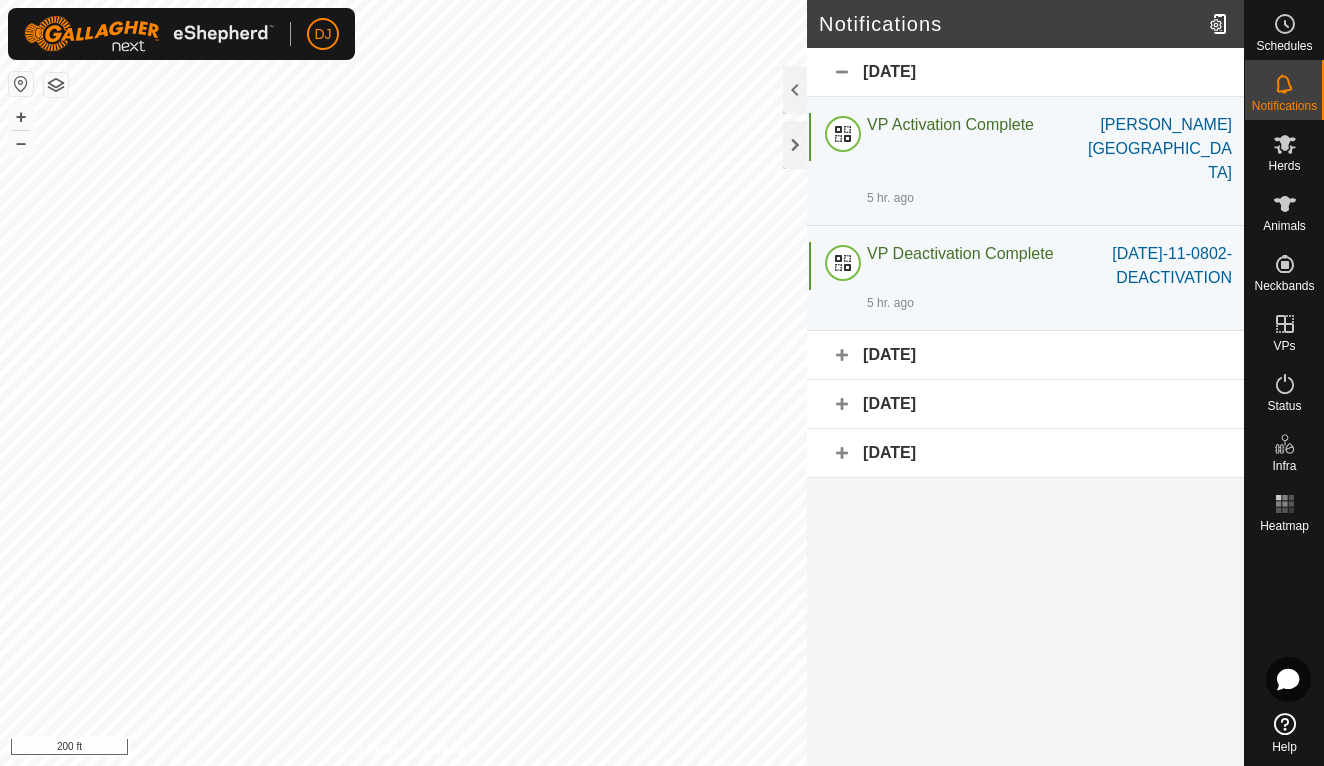 click 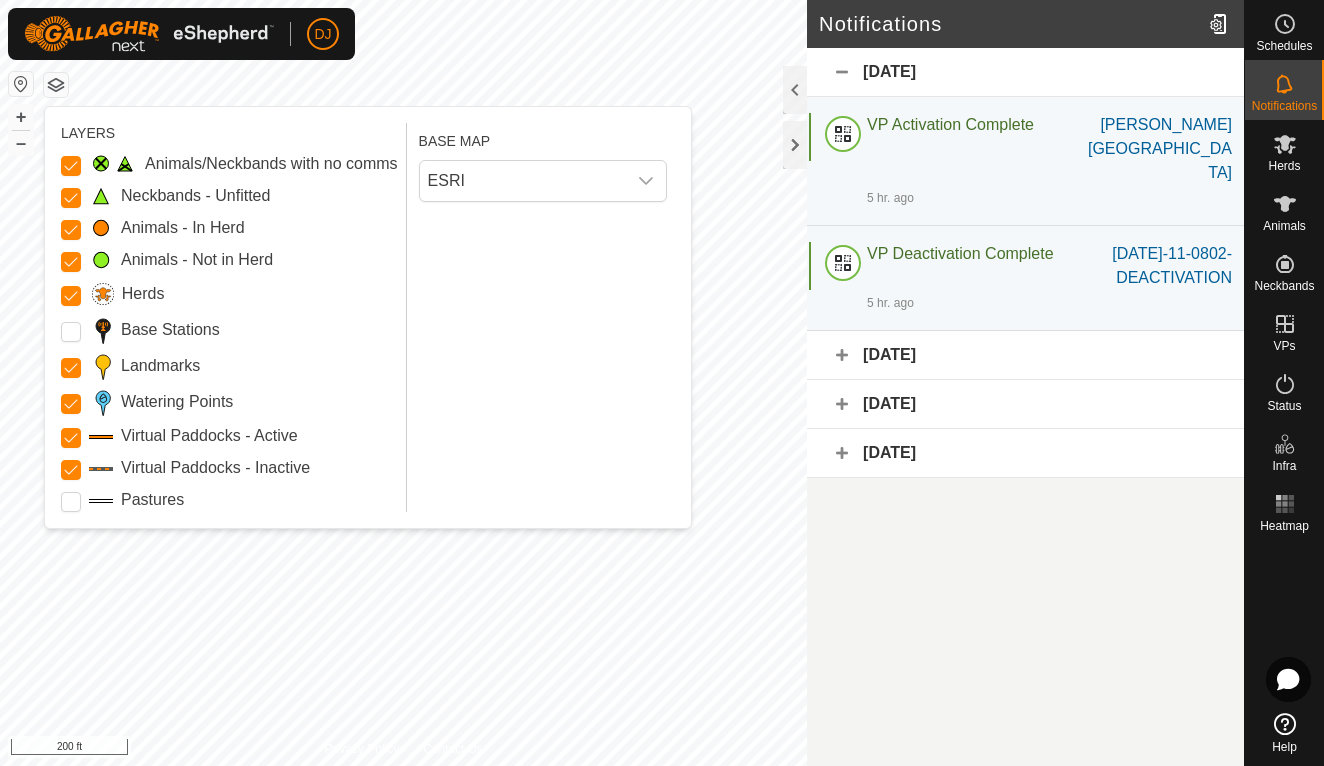 click at bounding box center (21, 84) 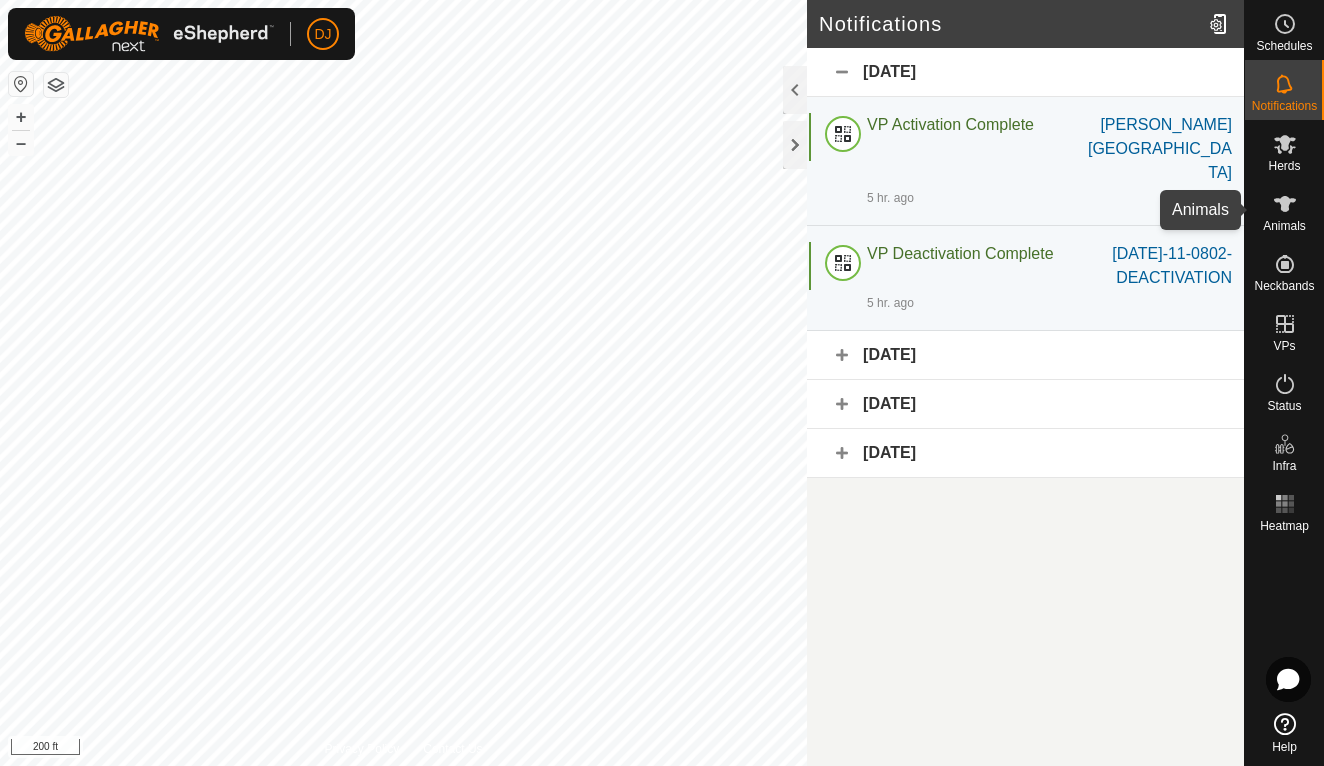 click 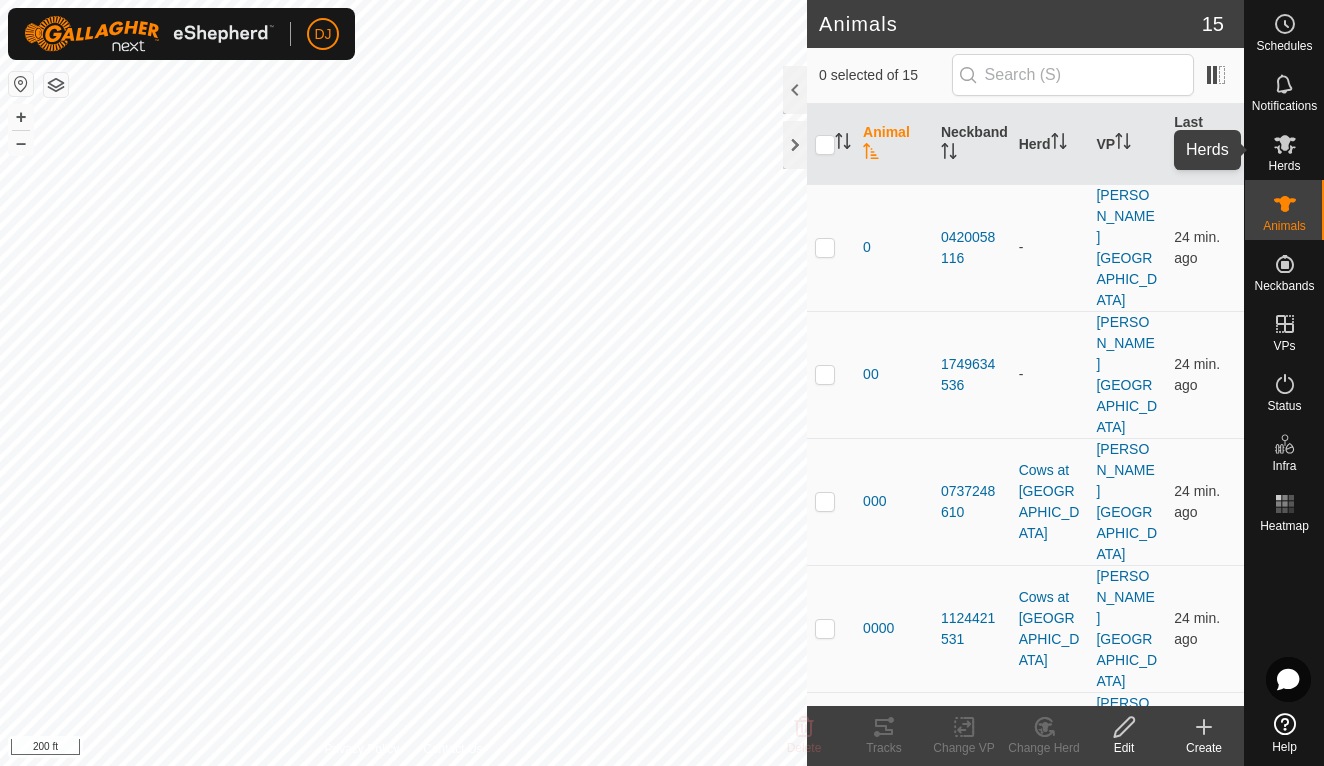 click 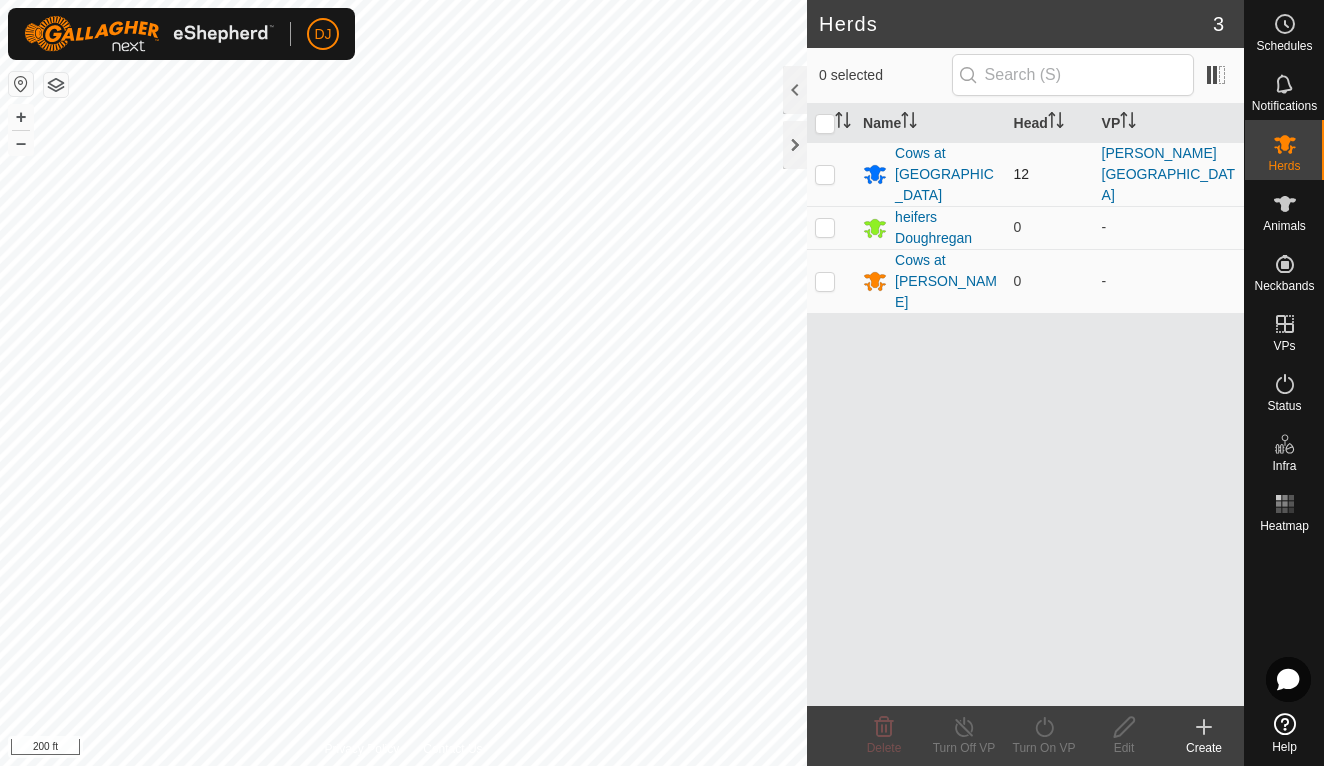 click at bounding box center [825, 174] 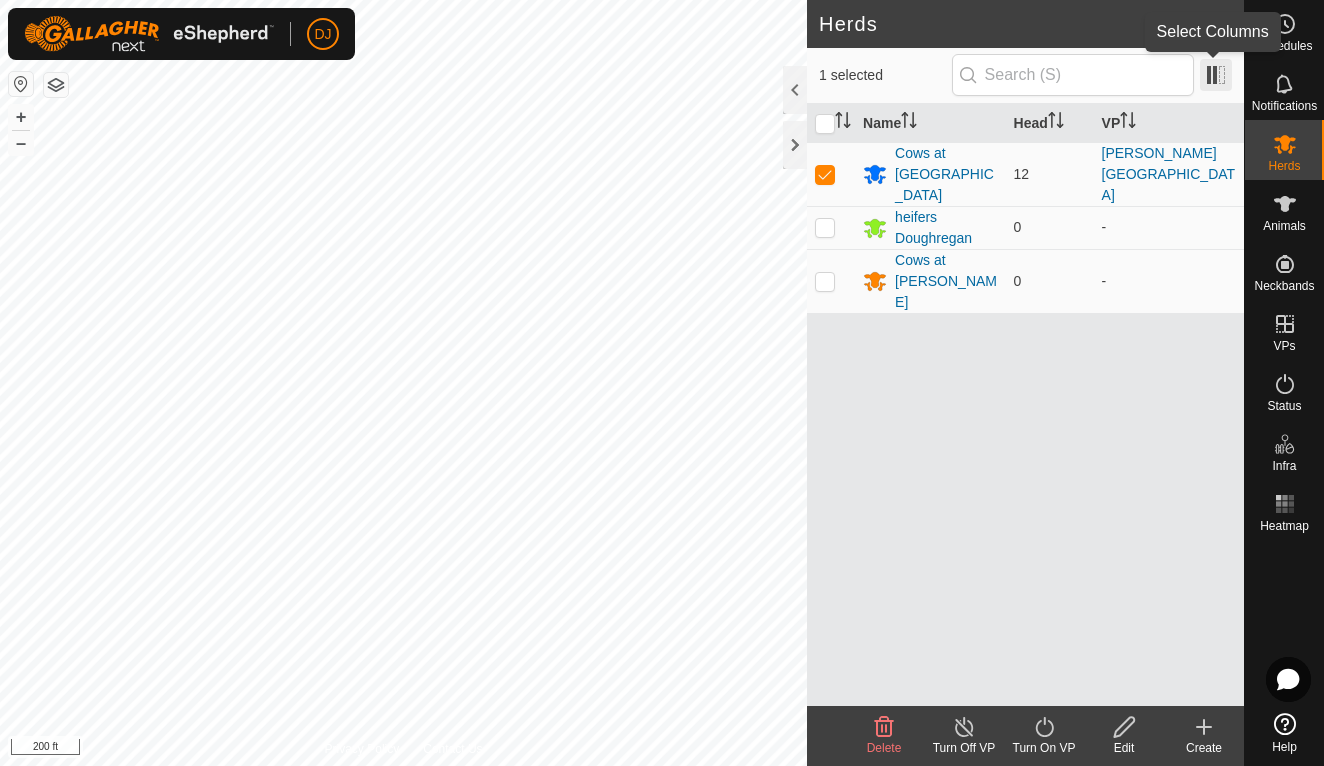 click at bounding box center (1216, 75) 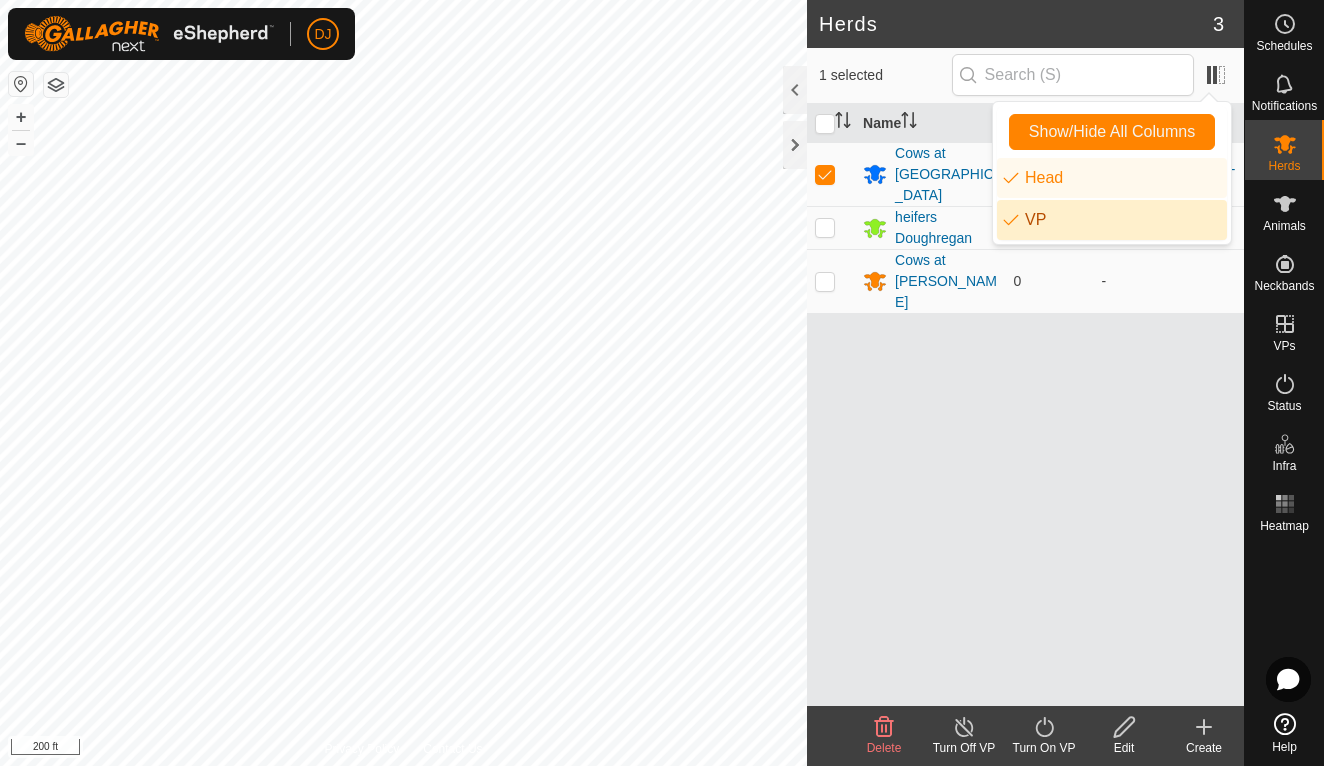 click on "Name   Head   VP  Cows at [GEOGRAPHIC_DATA] 12 [PERSON_NAME][GEOGRAPHIC_DATA] heifers Doughregan 0  -  Cows at [PERSON_NAME] 0  -" at bounding box center [1025, 405] 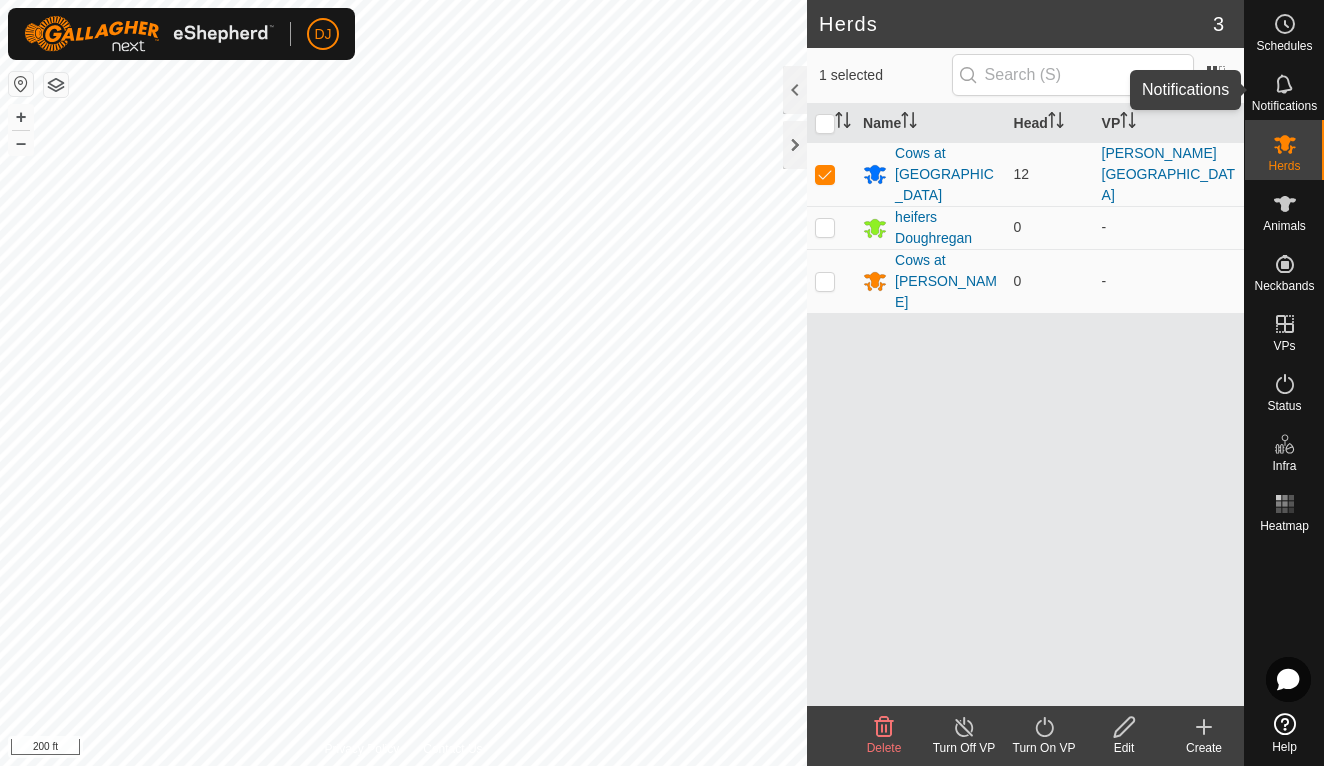 click on "Notifications" at bounding box center [1284, 106] 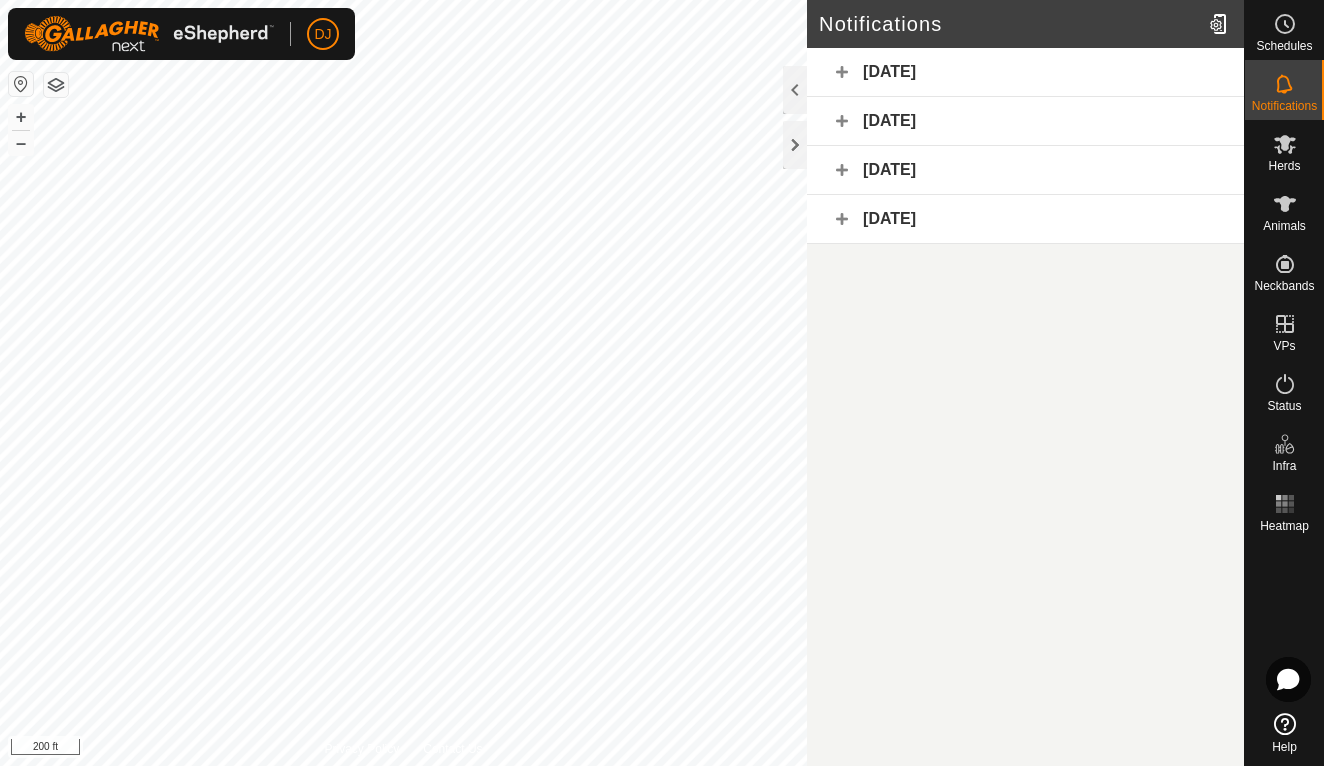 click on "[DATE]" 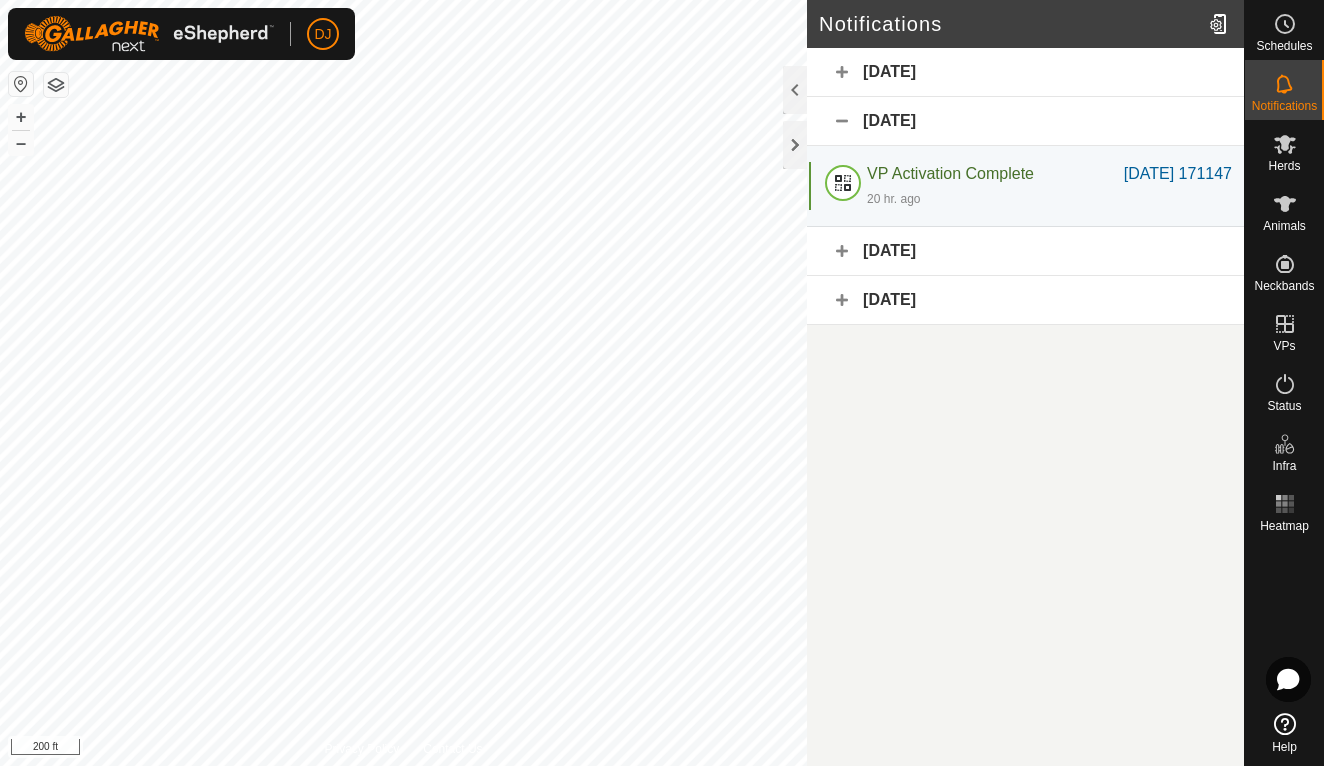 click on "[DATE]" 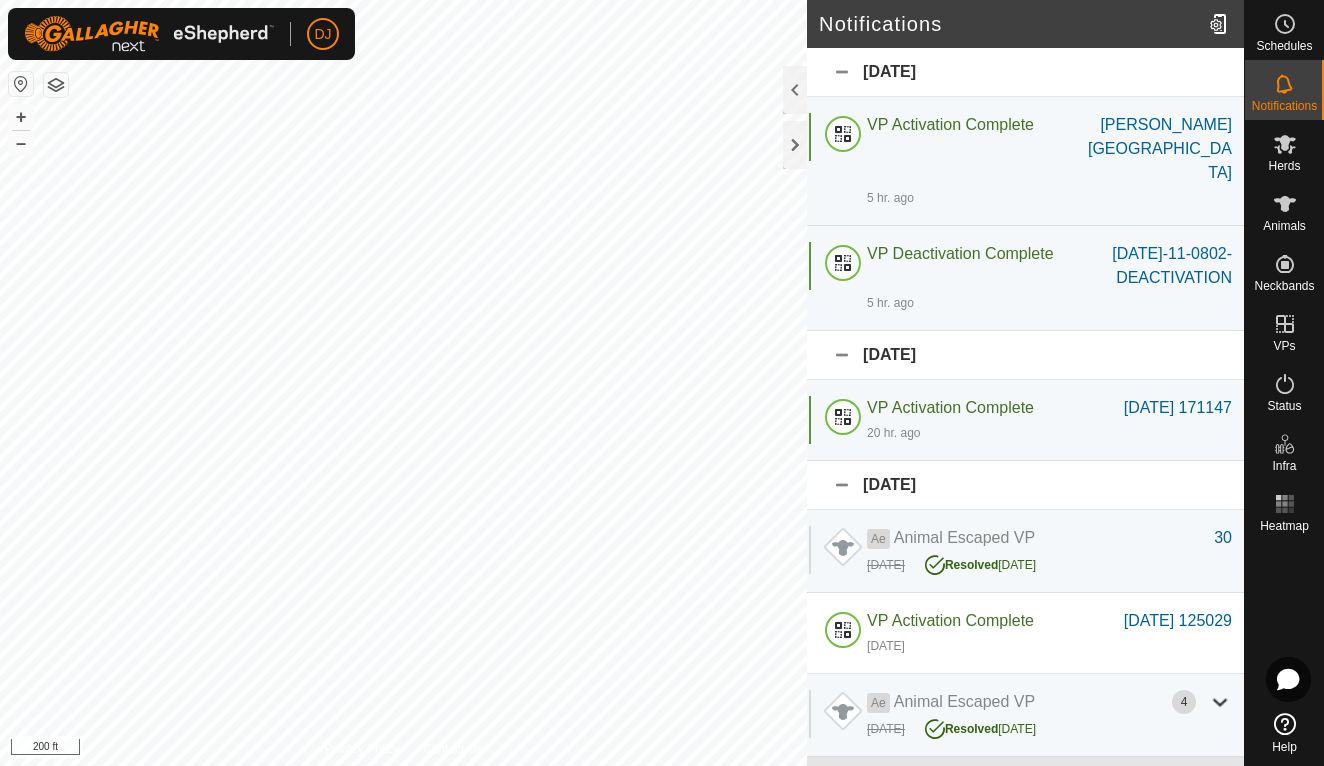 scroll, scrollTop: 0, scrollLeft: 0, axis: both 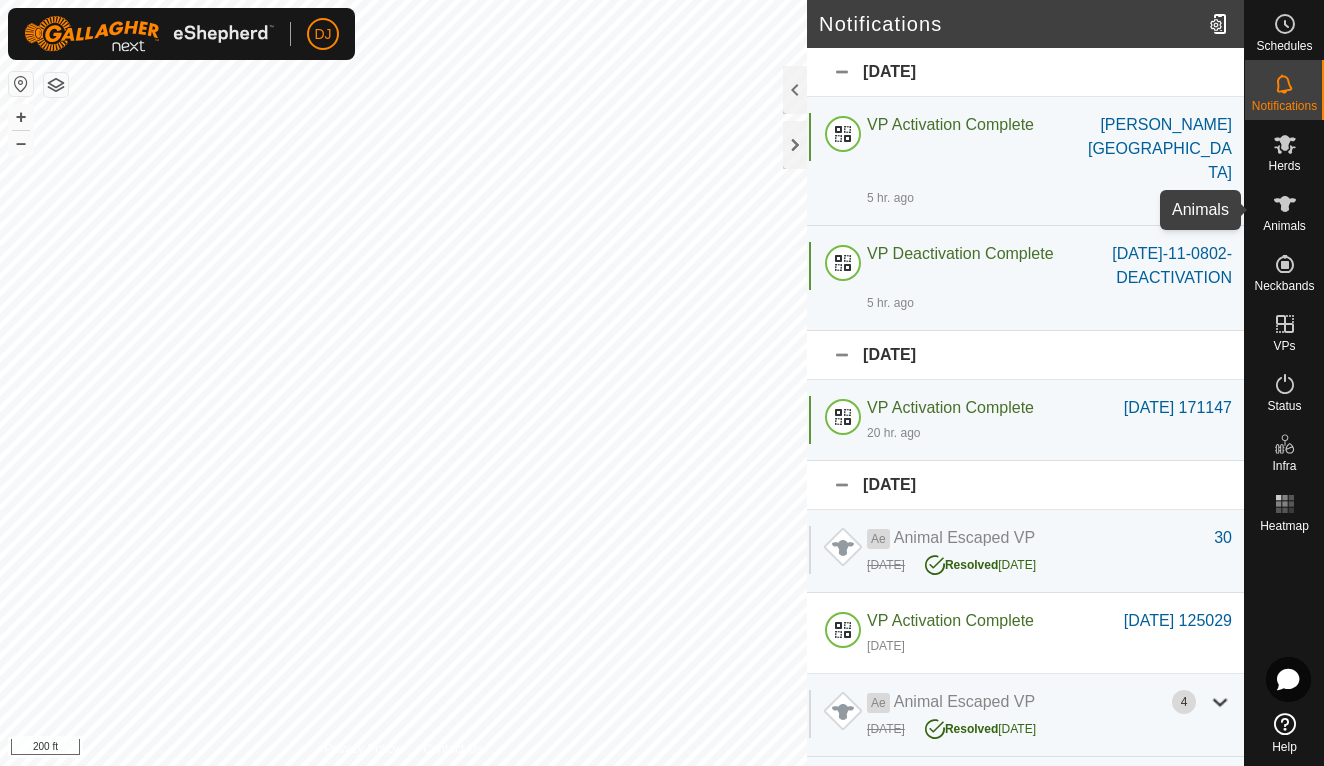 click on "Animals" at bounding box center [1284, 226] 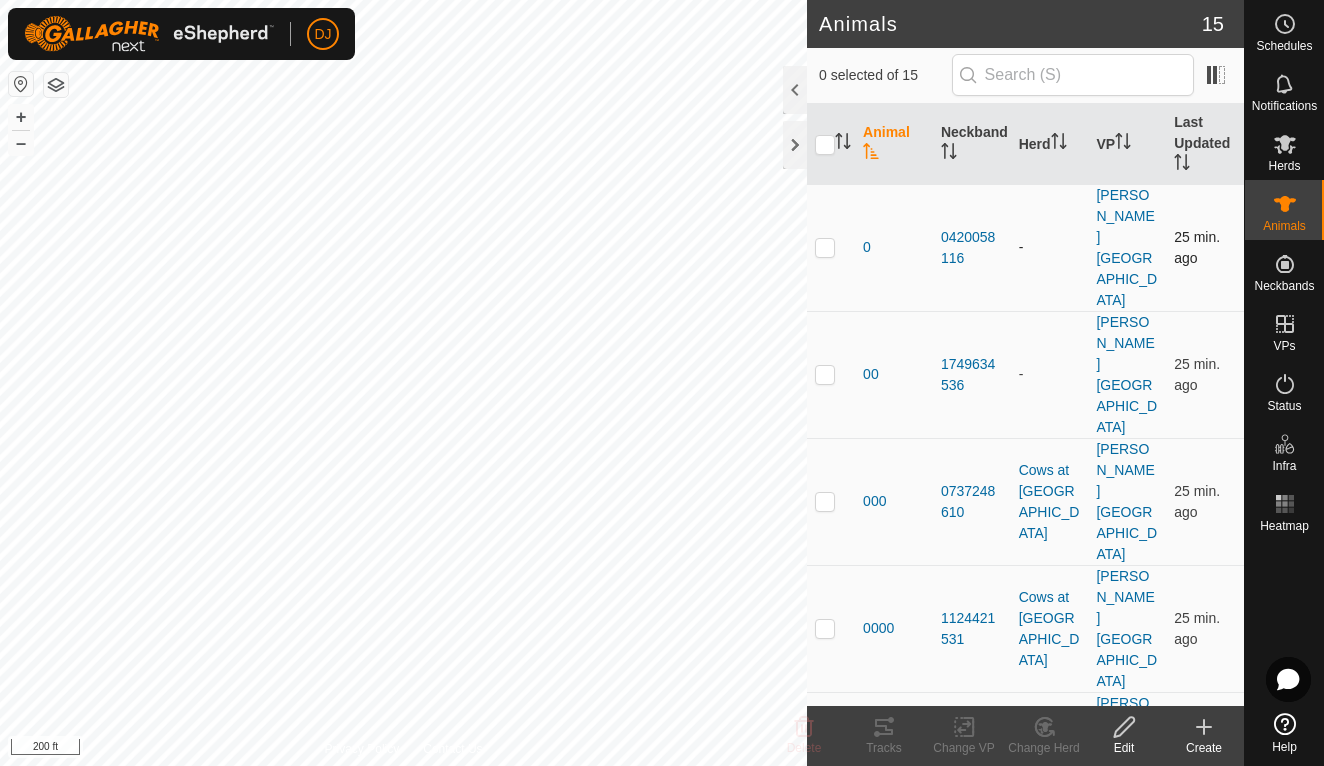 click at bounding box center [825, 247] 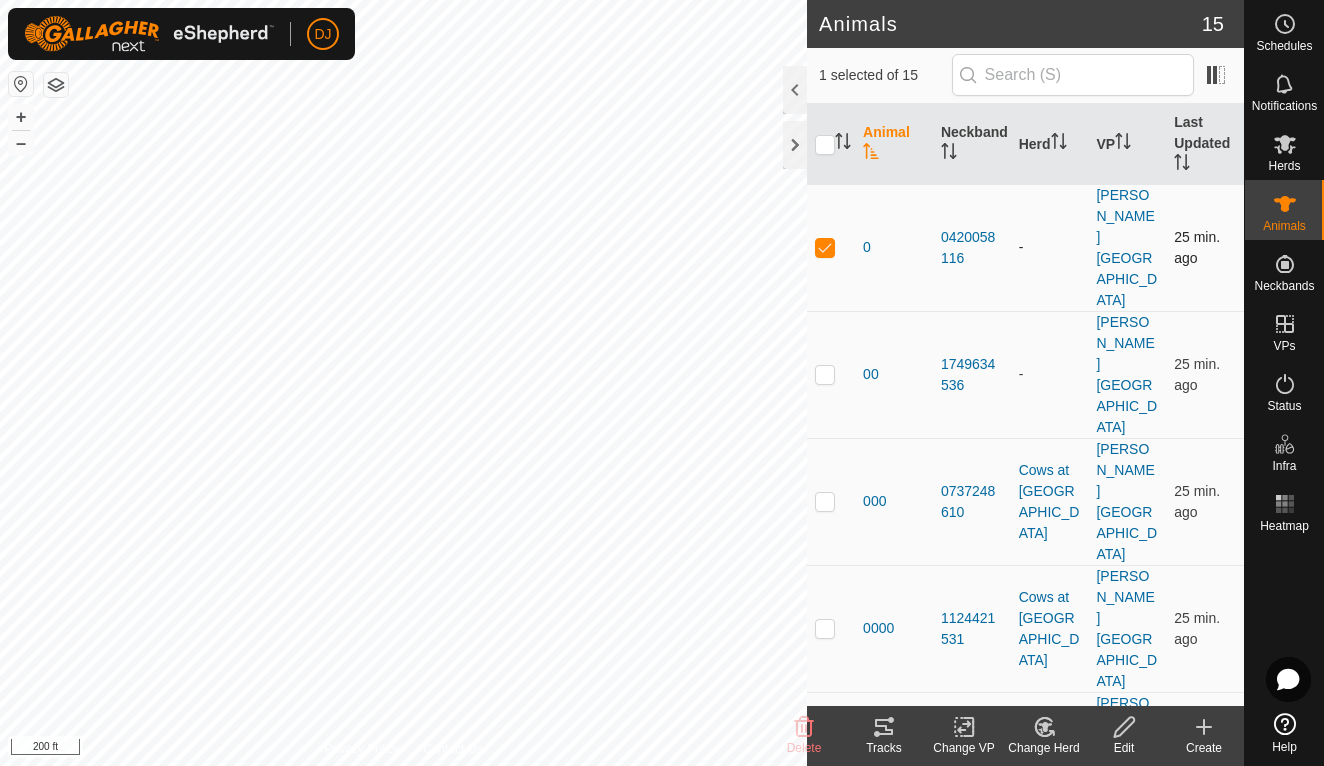 click at bounding box center [825, 247] 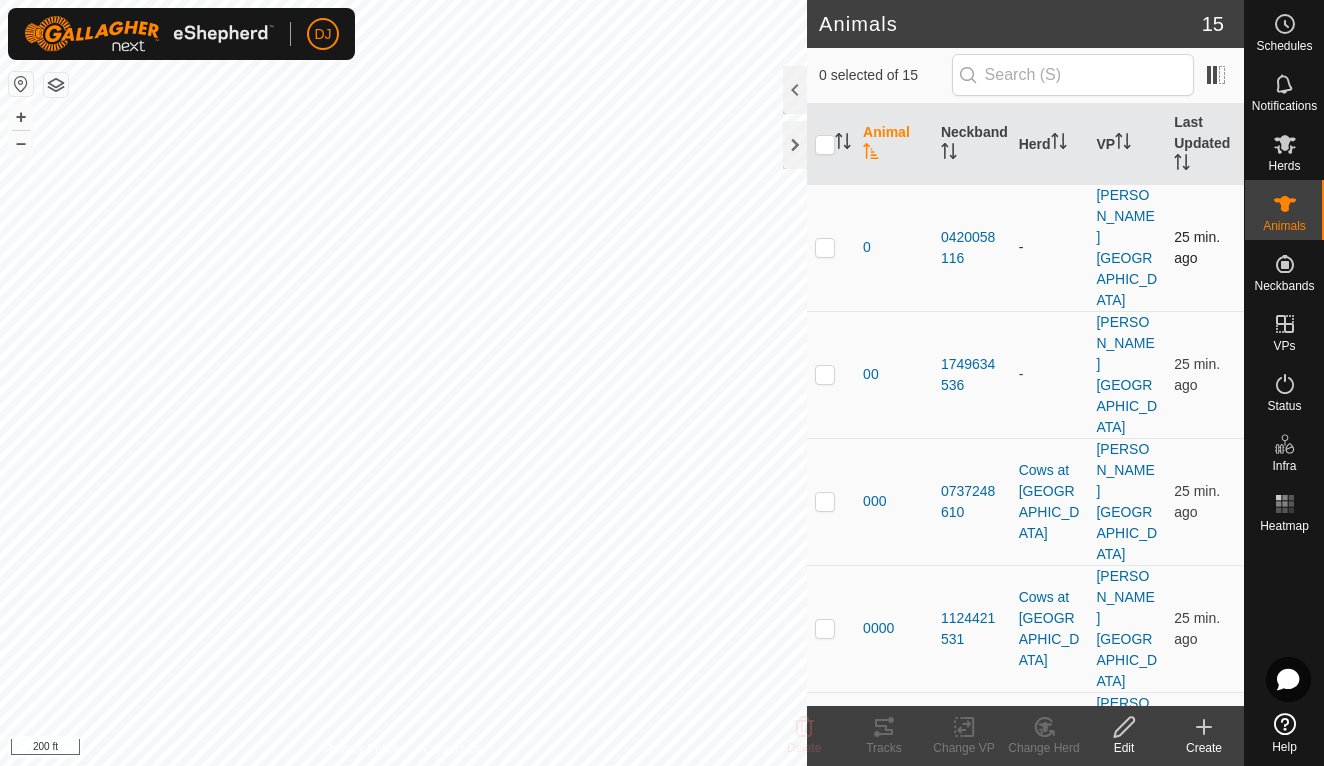 click at bounding box center [825, 247] 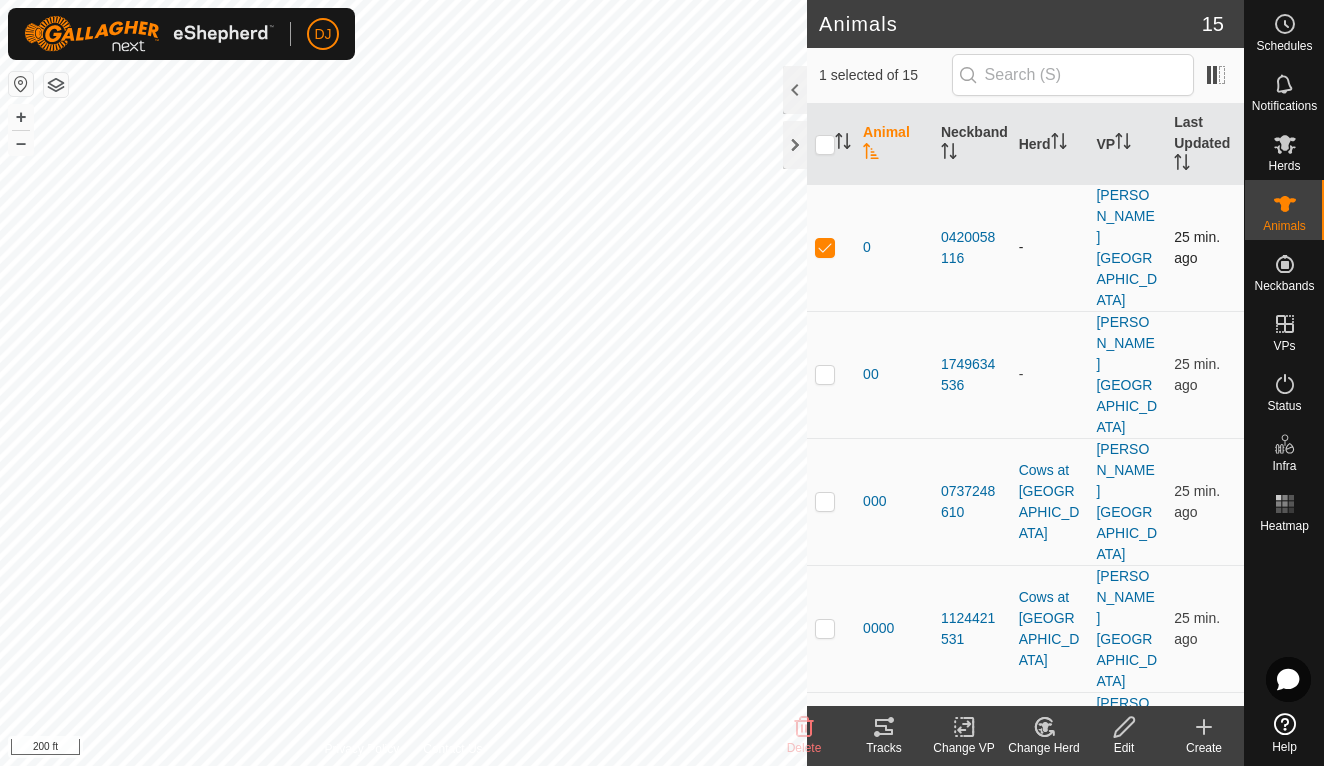 click at bounding box center [825, 247] 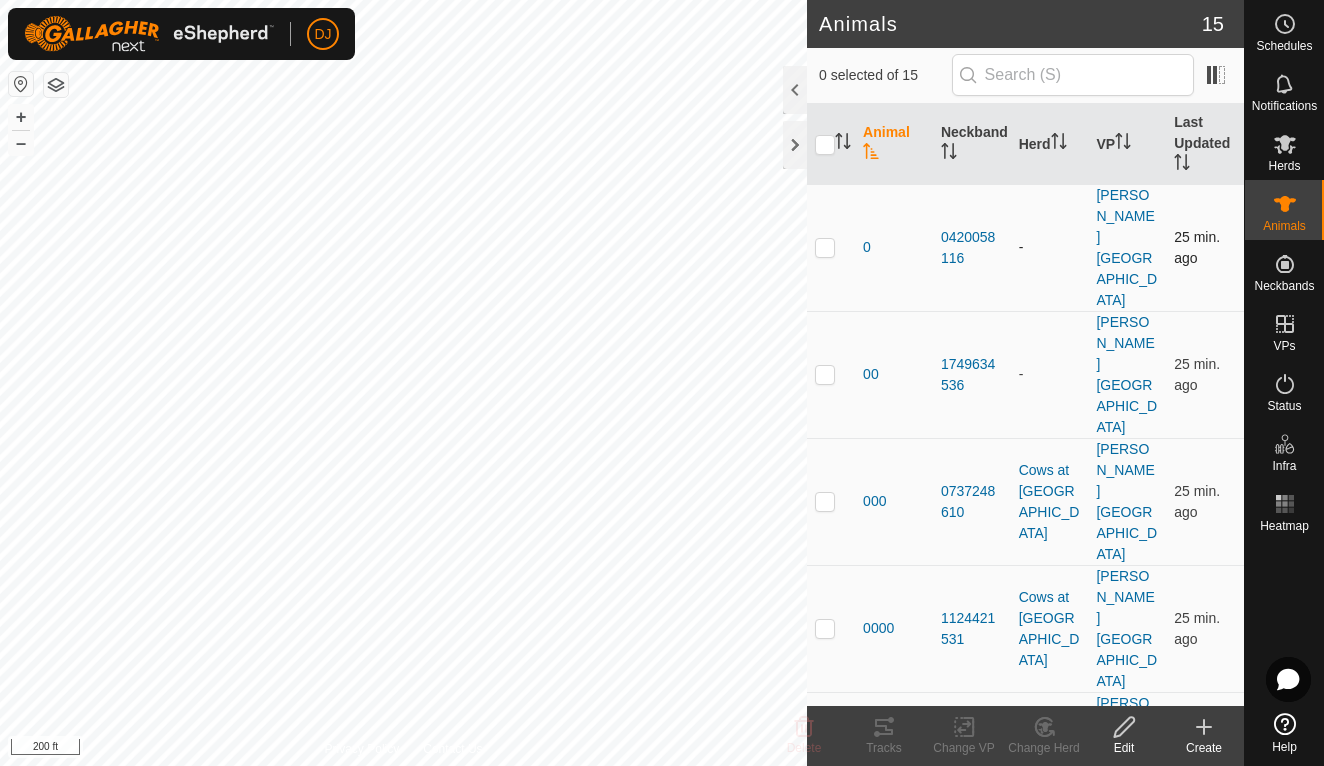 click at bounding box center (825, 247) 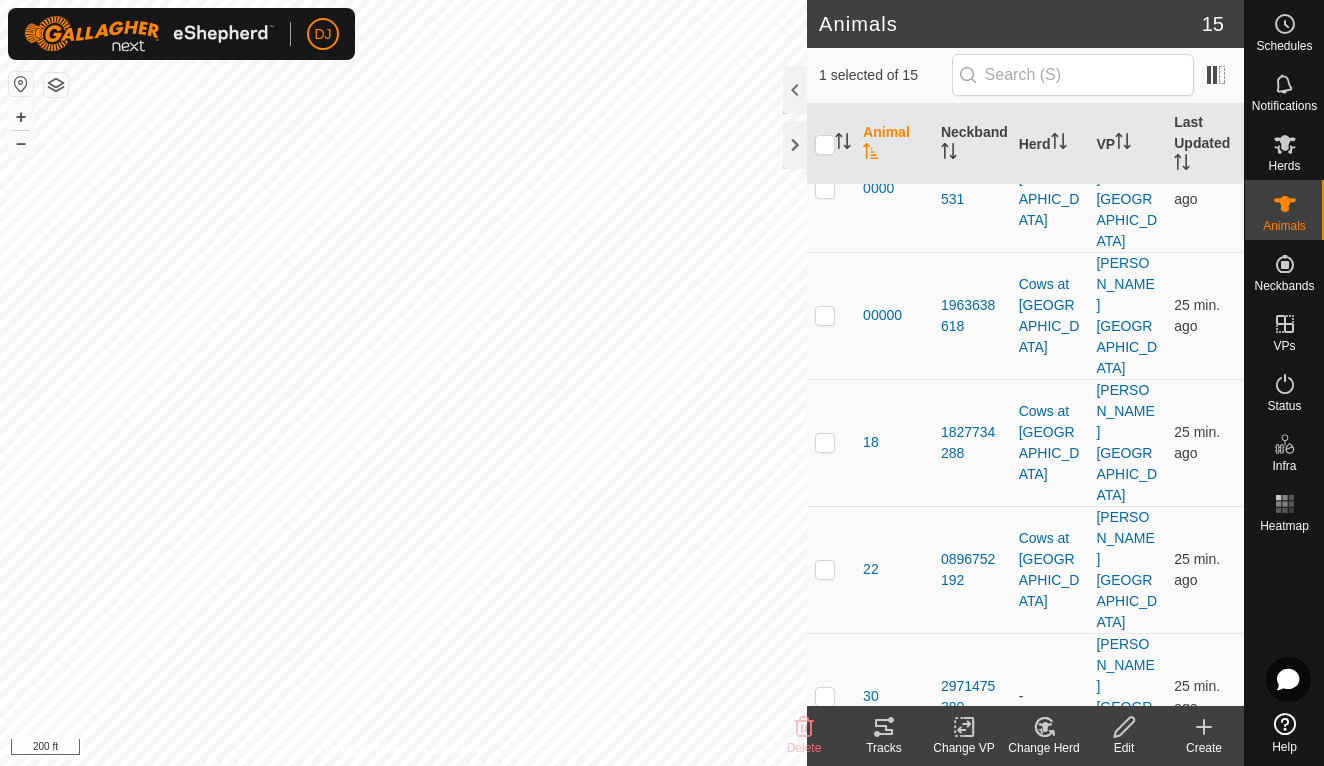 scroll, scrollTop: 439, scrollLeft: 0, axis: vertical 